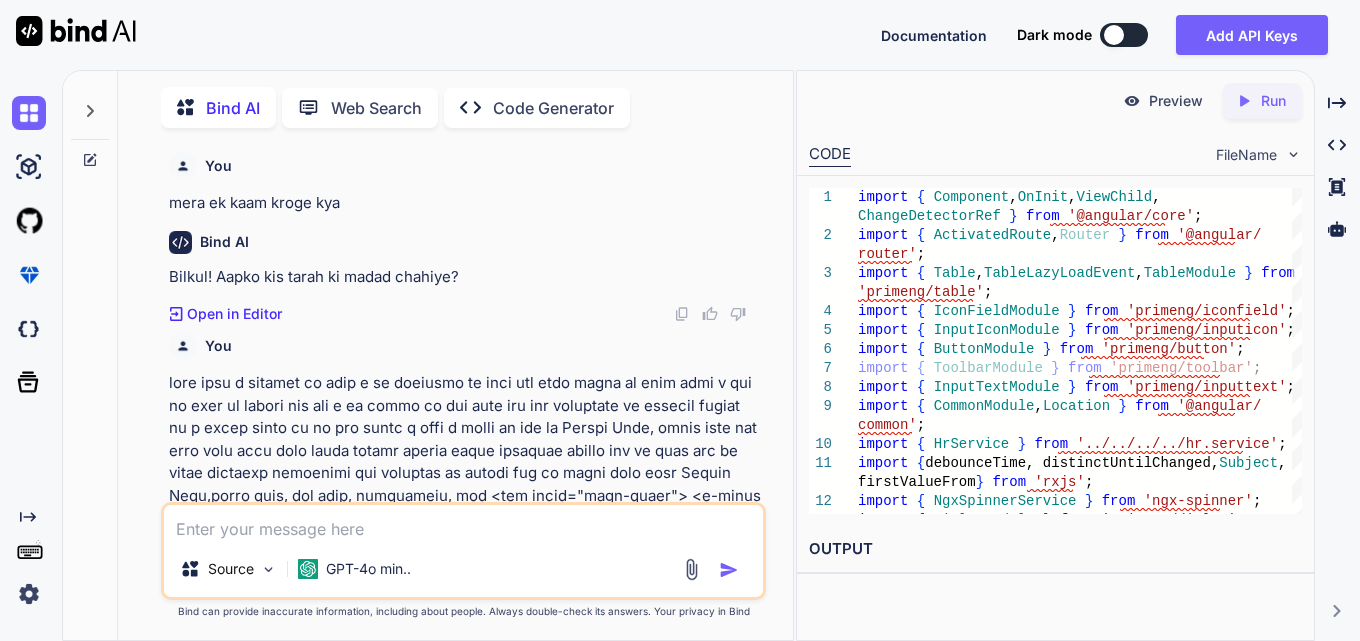 scroll, scrollTop: 0, scrollLeft: 0, axis: both 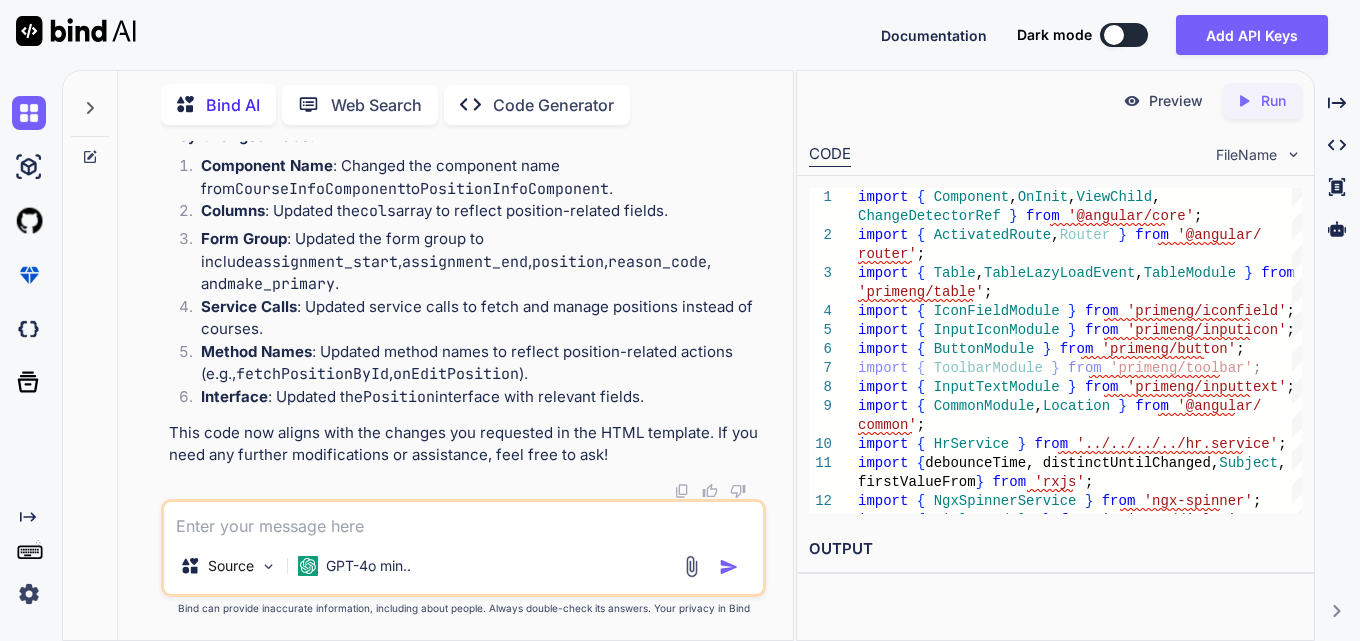 drag, startPoint x: 421, startPoint y: 538, endPoint x: 408, endPoint y: 526, distance: 17.691807 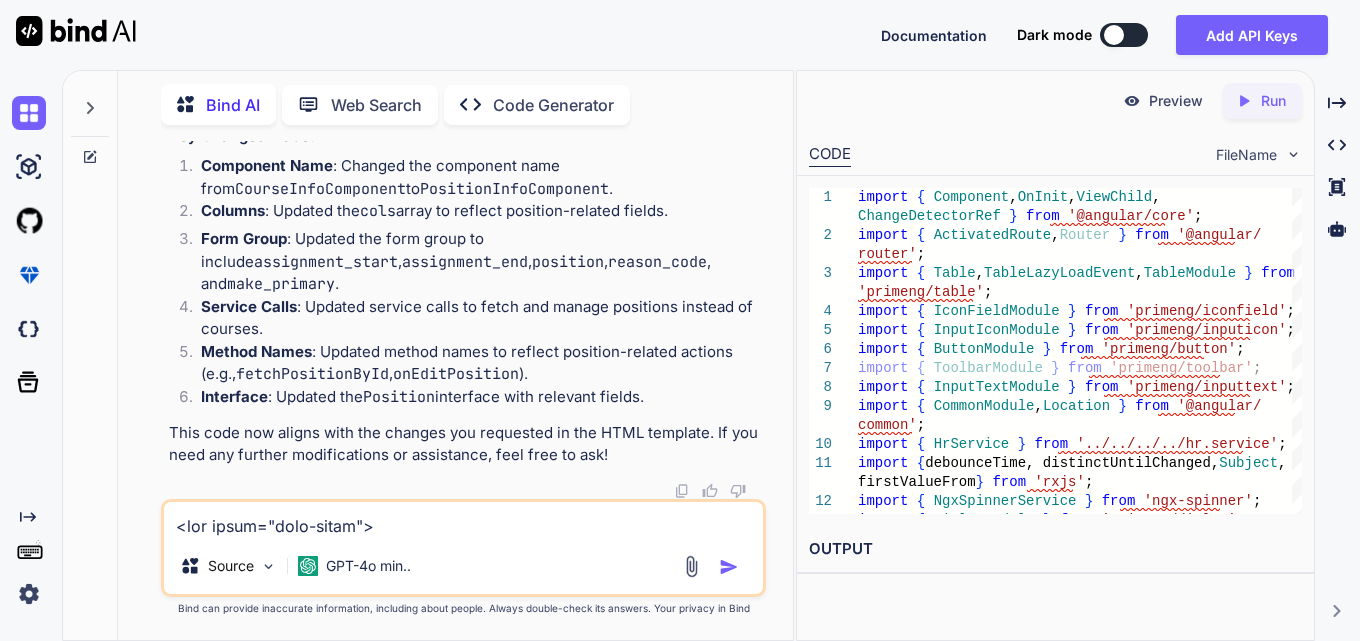scroll, scrollTop: 3794, scrollLeft: 0, axis: vertical 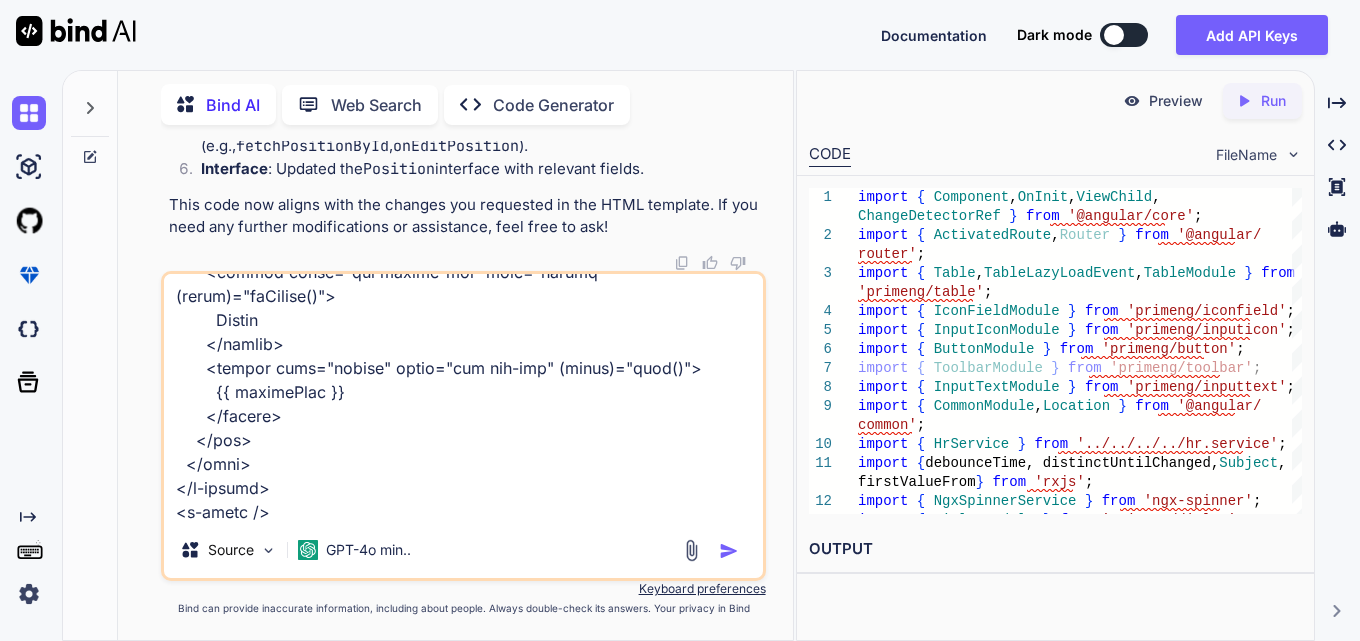 type on "x" 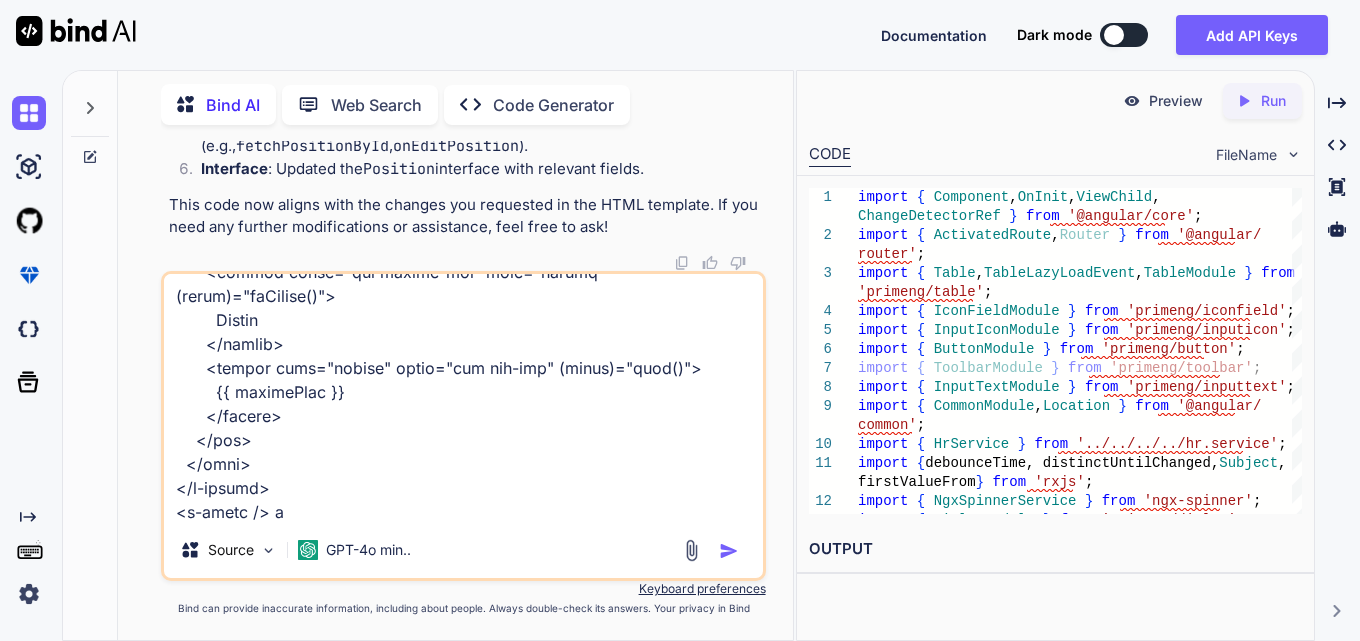 type on "x" 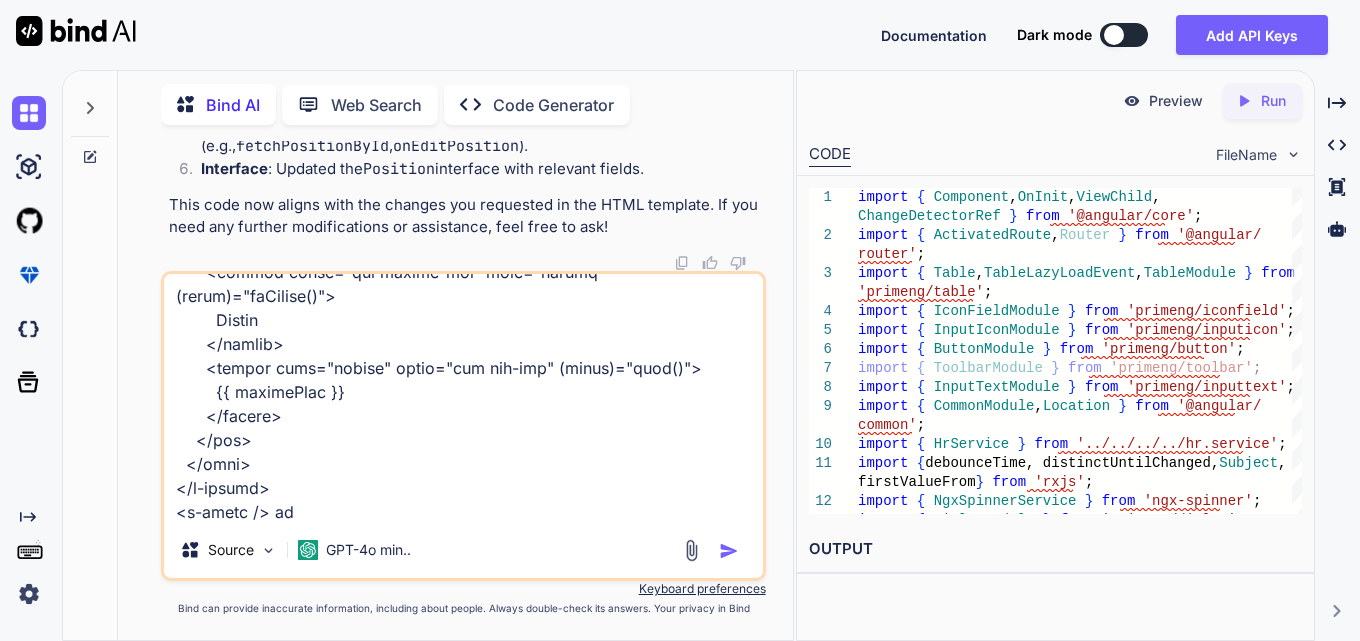 type on "x" 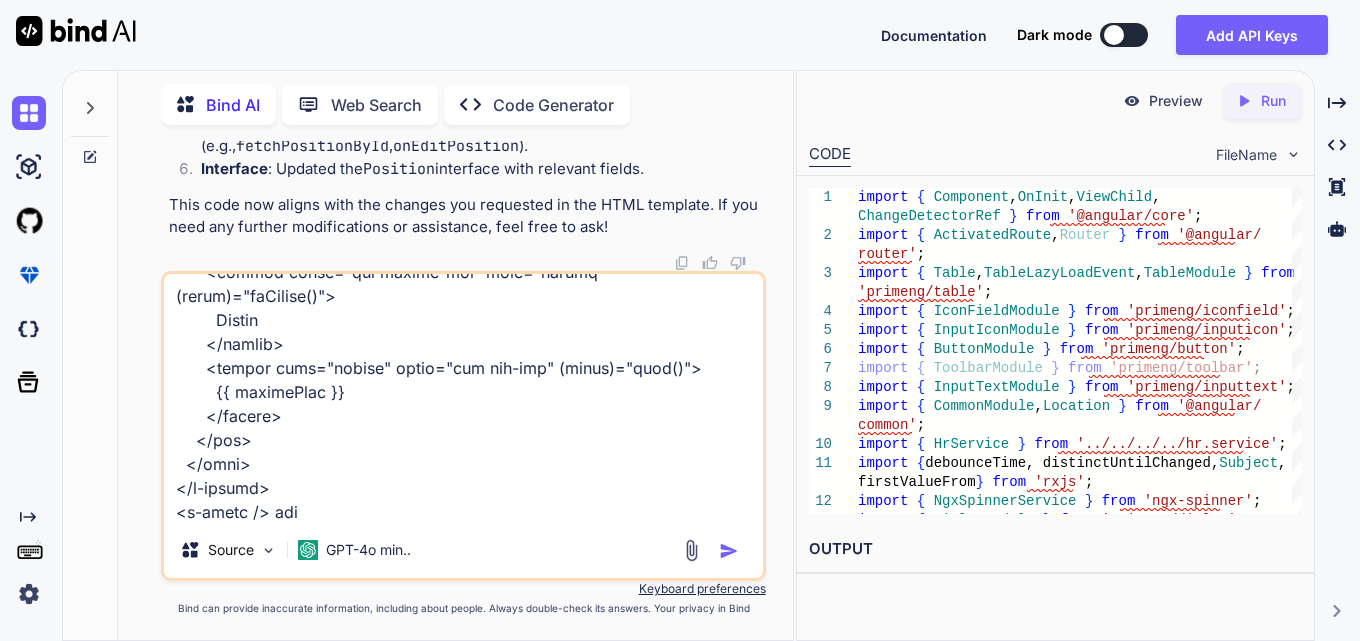 type on "x" 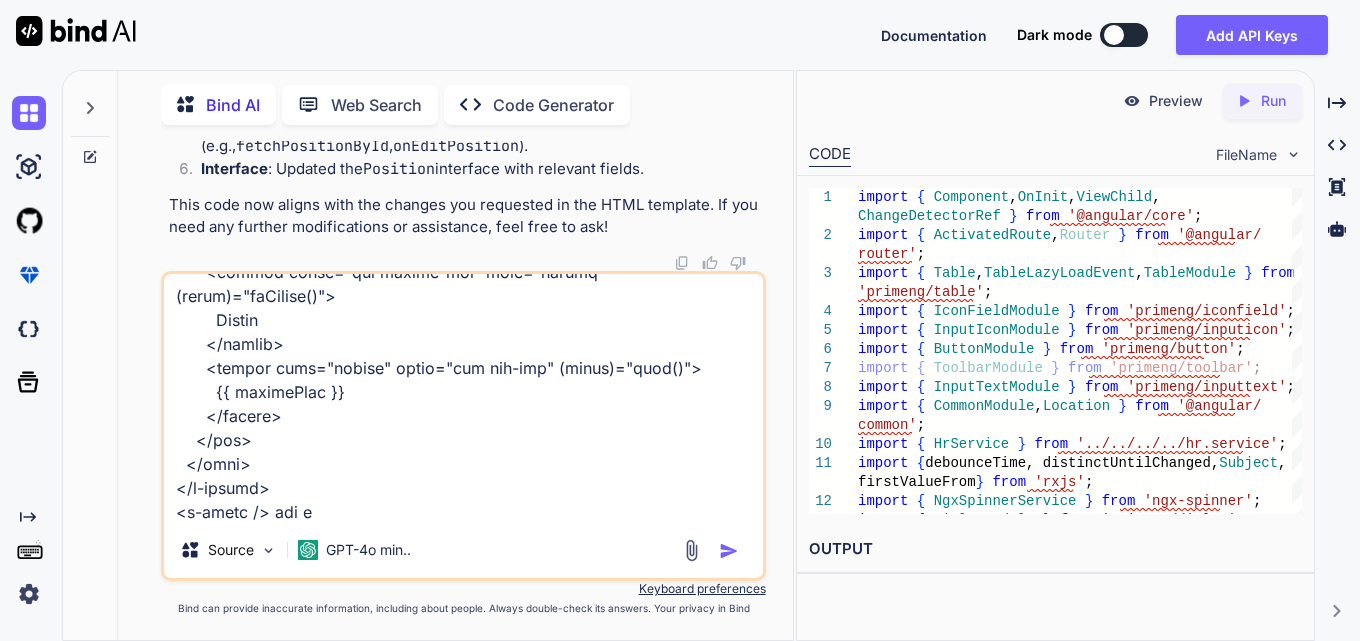 type on "x" 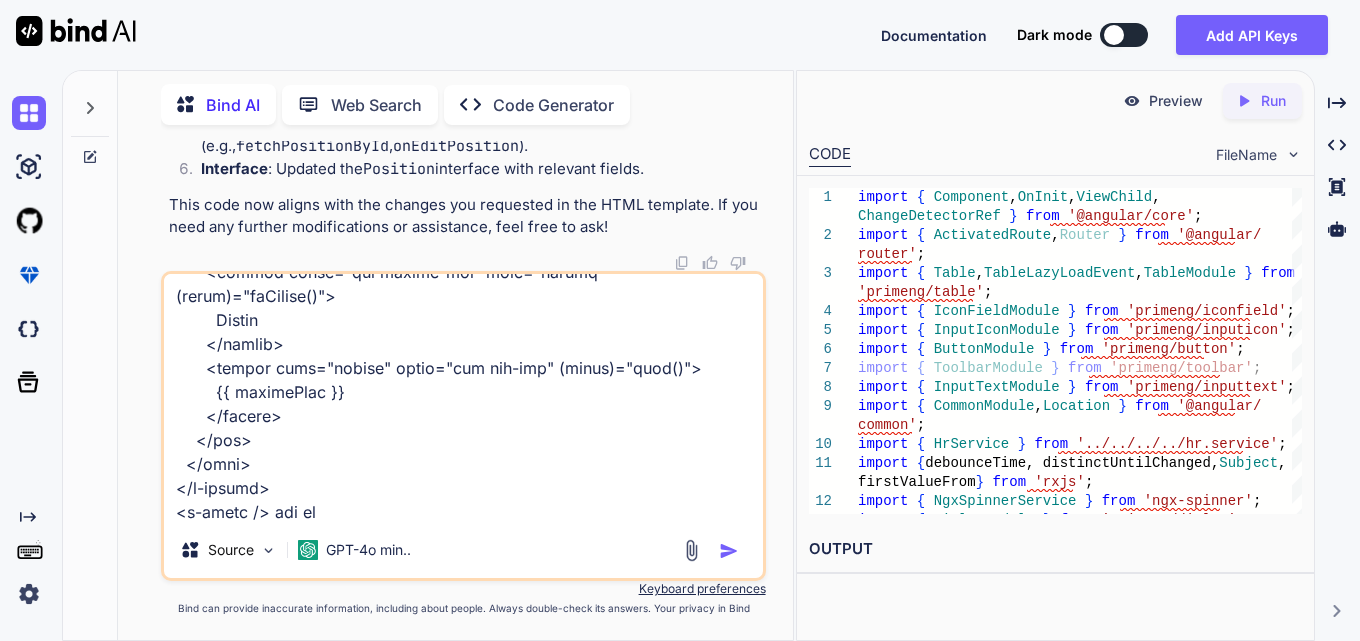 type on "<div class="cstm-table">
<p-table
[hidden]="!showData"
#dt
[value]="allPositions"
[rows]="size"
[first]="(page - 1) * size"
[columns]="cols"
[paginator]="true"
[totalRecords]="totalRecords"
[sortMode]="'multiple'"
[rowsPerPageOptions]="[5, 10, 25, 50, 100]"
[globalFilterFields]="[
'status',
'position',
'description',
'primary_position',
'assignment_start',
'assignment_end',
'reason_code',
'action'
]"
[tableStyle]="{ 'min-width': '75rem' }"
[rowHover]="true"
[lazy]="true"
[dataKey]="'id'"
[showCurrentPageReport]="true"
currentPageReportTemplate="Showing {first} to {last} of {totalRecords} entries"
(onLazyLoad)="fetchAllPositions($event)"
[scrollable]="true"
>
<ng-template #caption>
<div
class="d-flex justify-content-end align-items-center mb-4"
style="gap: 10px"
>
<p-button
label="Add Position"
severity="info"
..." 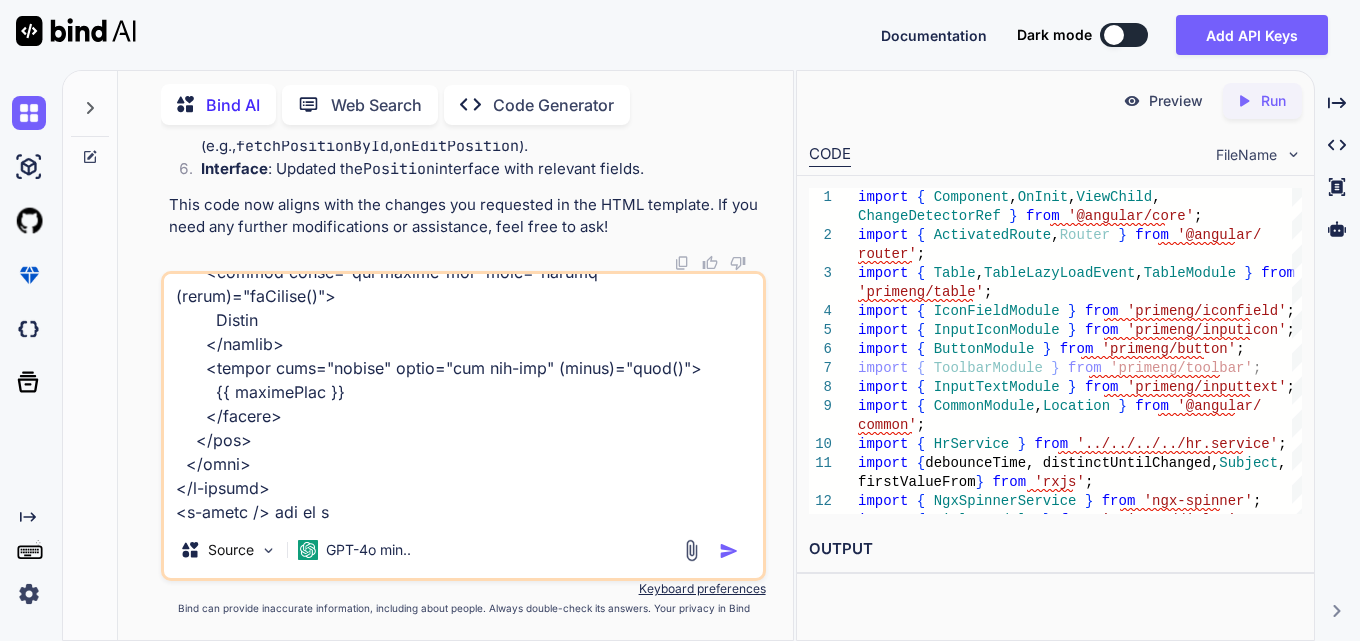 type on "x" 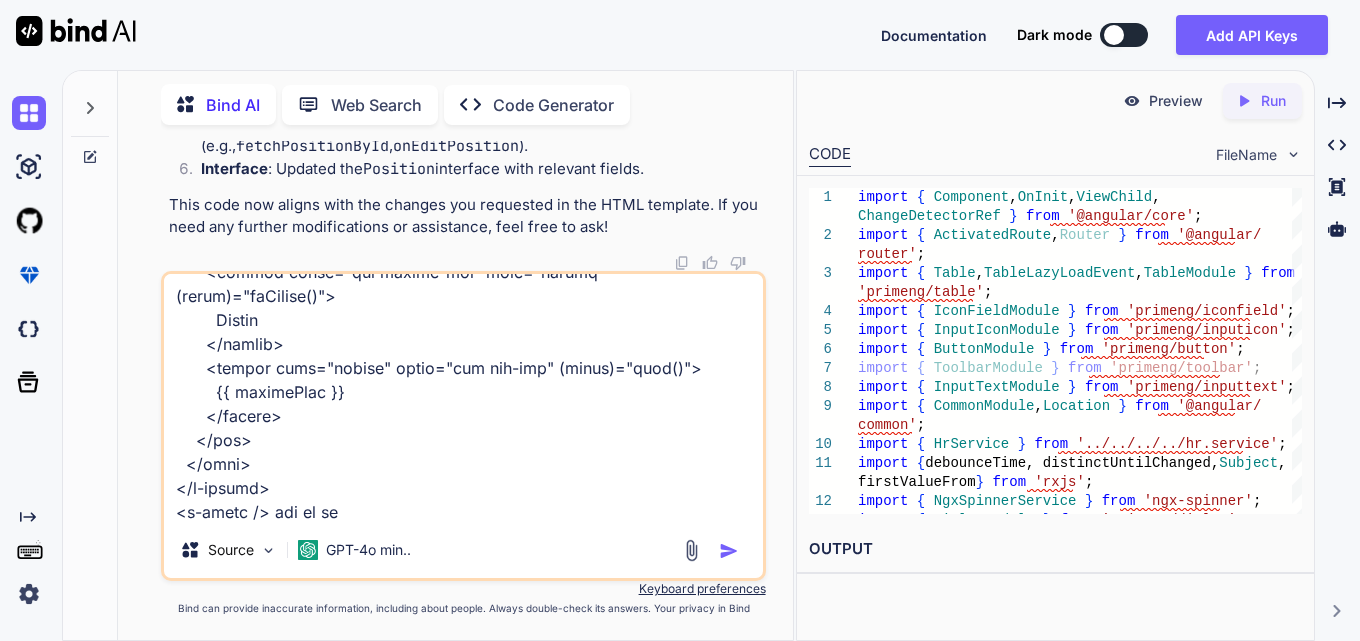 type on "x" 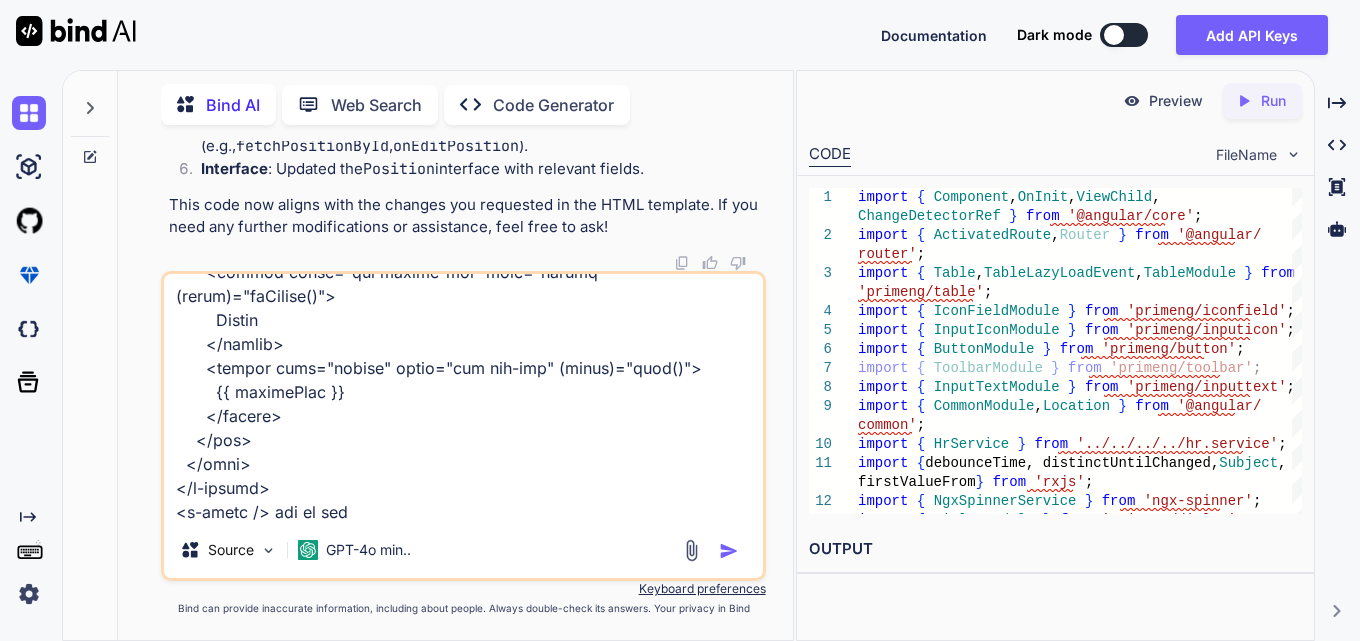 type on "x" 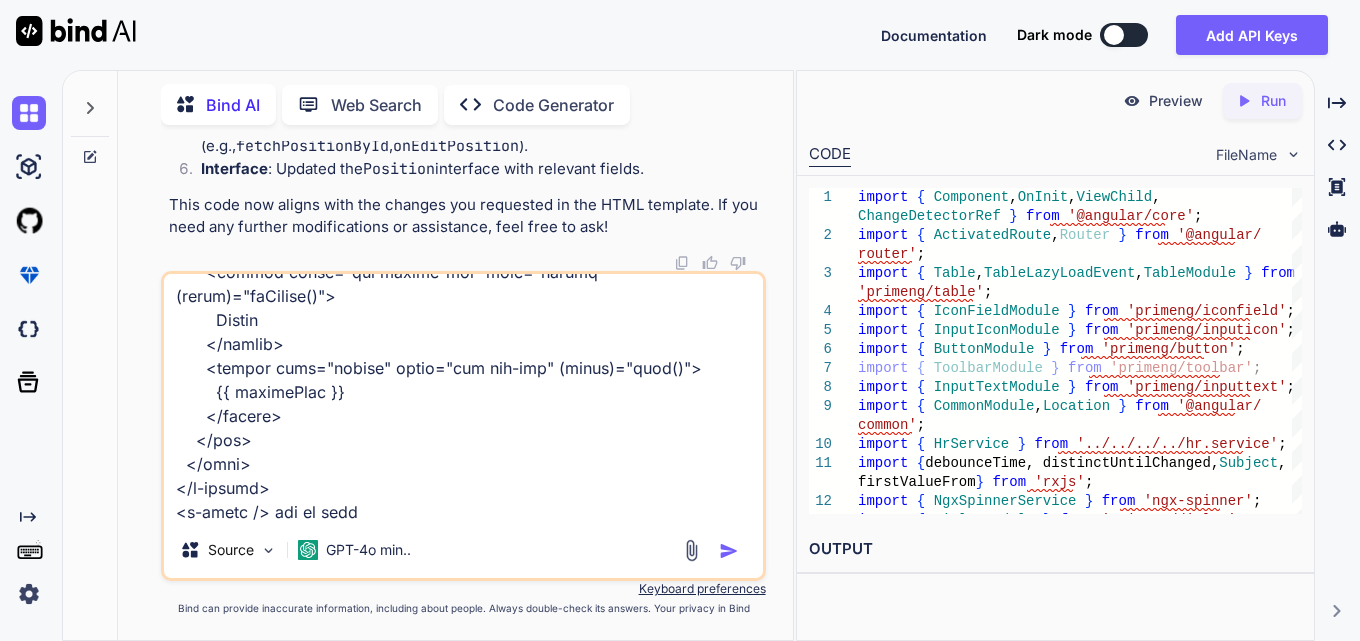 type on "x" 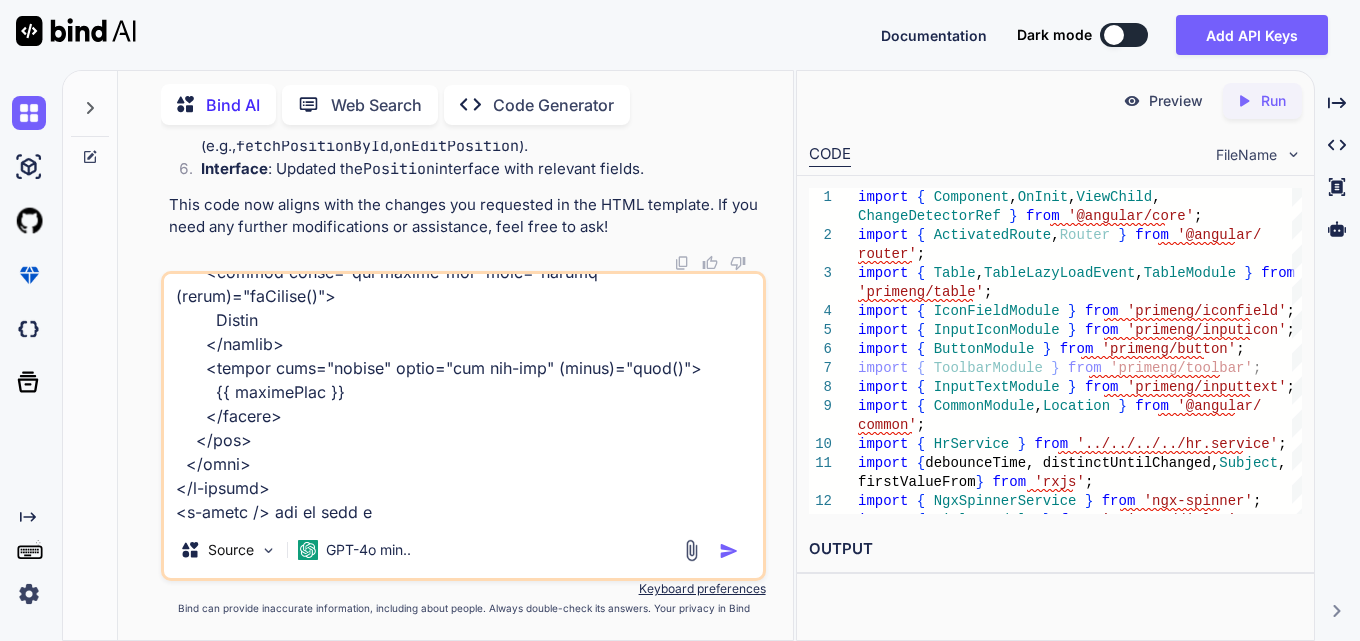 type on "<div class="cstm-table">
<p-table
[hidden]="!showData"
#dt
[value]="allPositions"
[rows]="size"
[first]="(page - 1) * size"
[columns]="cols"
[paginator]="true"
[totalRecords]="totalRecords"
[sortMode]="'multiple'"
[rowsPerPageOptions]="[5, 10, 25, 50, 100]"
[globalFilterFields]="[
'status',
'position',
'description',
'primary_position',
'assignment_start',
'assignment_end',
'reason_code',
'action'
]"
[tableStyle]="{ 'min-width': '75rem' }"
[rowHover]="true"
[lazy]="true"
[dataKey]="'id'"
[showCurrentPageReport]="true"
currentPageReportTemplate="Showing {first} to {last} of {totalRecords} entries"
(onLazyLoad)="fetchAllPositions($event)"
[scrollable]="true"
>
<ng-template #caption>
<div
class="d-flex justify-content-end align-items-center mb-4"
style="gap: 10px"
>
<p-button
label="Add Position"
severity="info"
..." 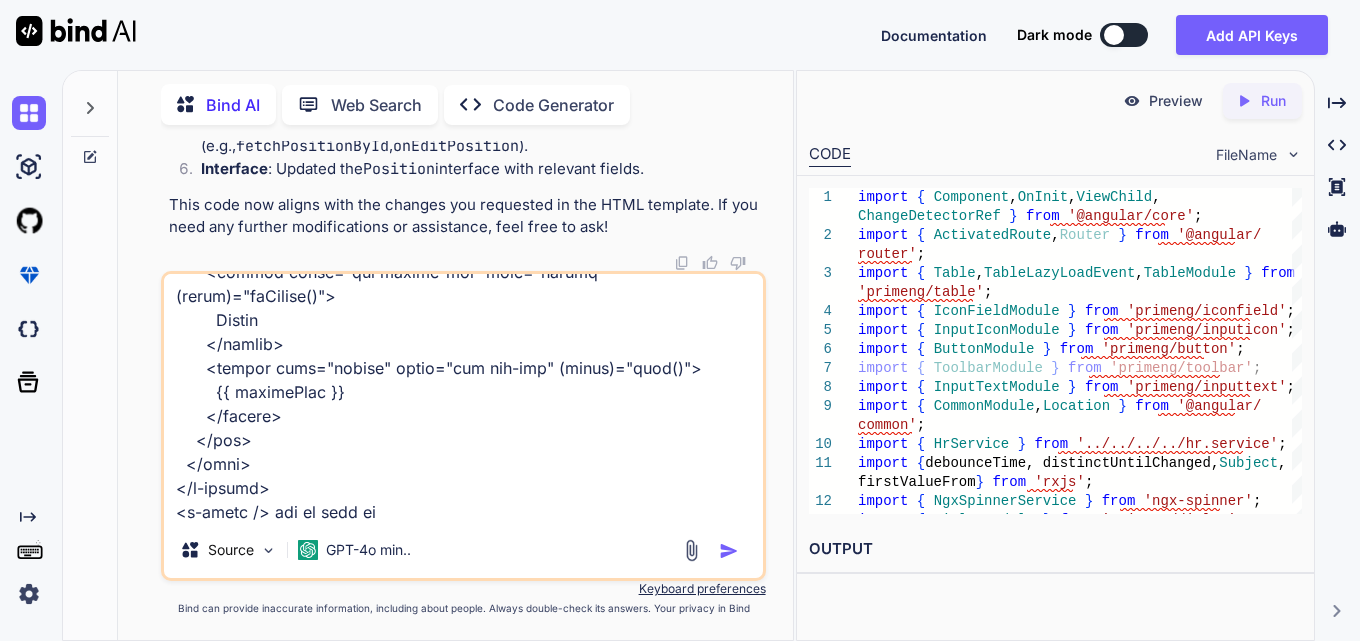 type on "x" 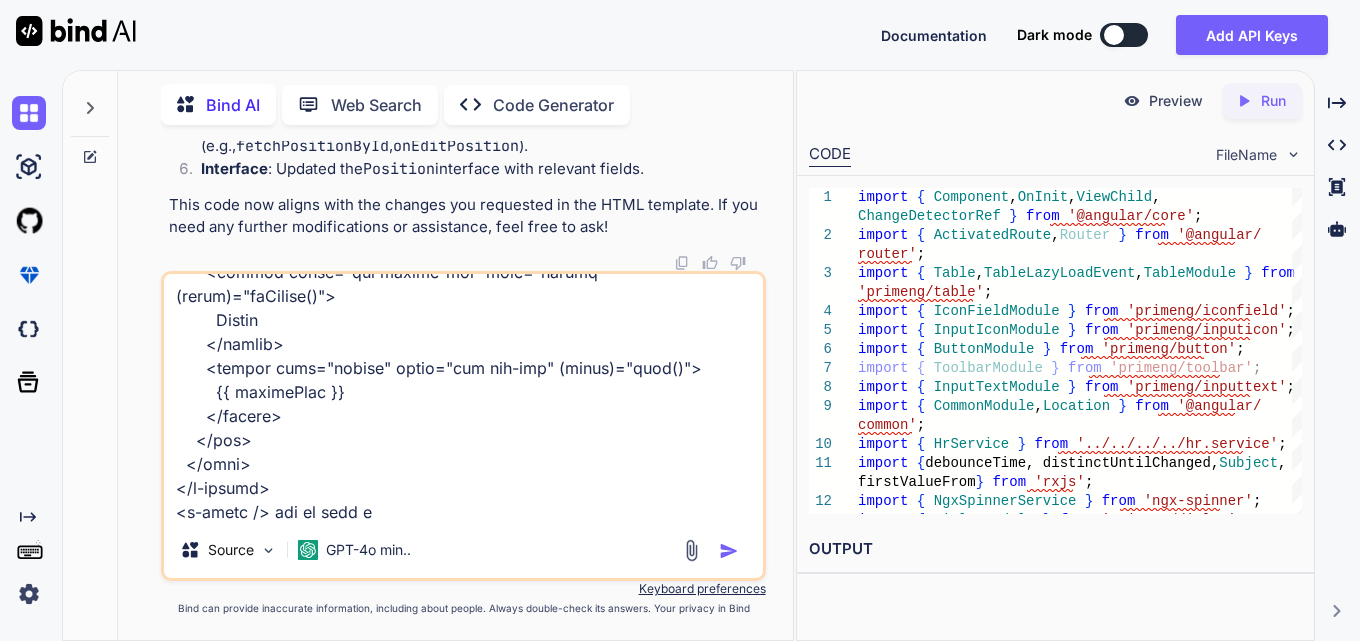 type on "x" 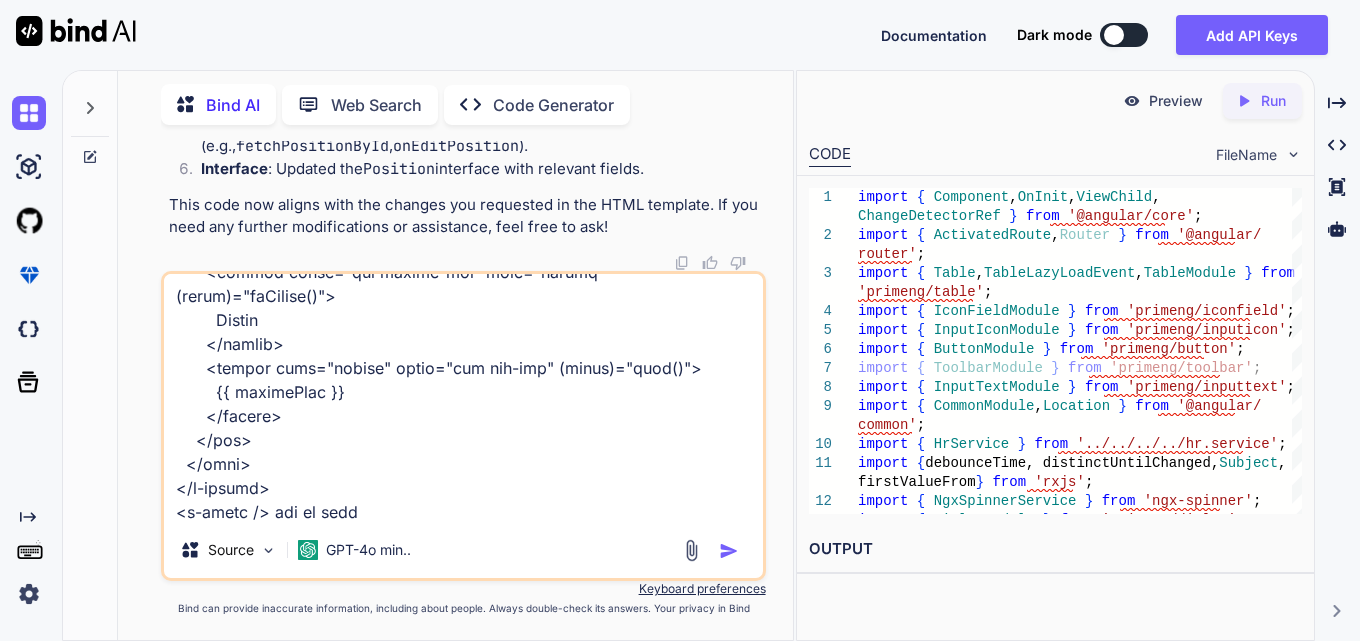 type on "x" 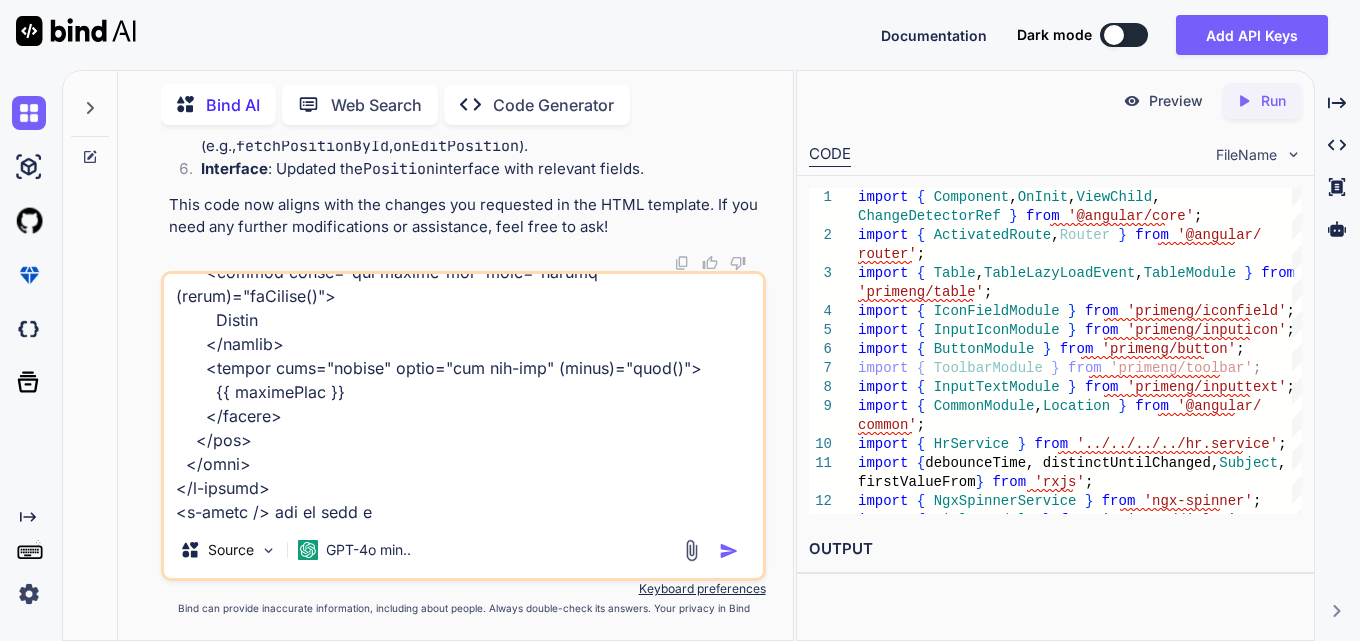 type on "x" 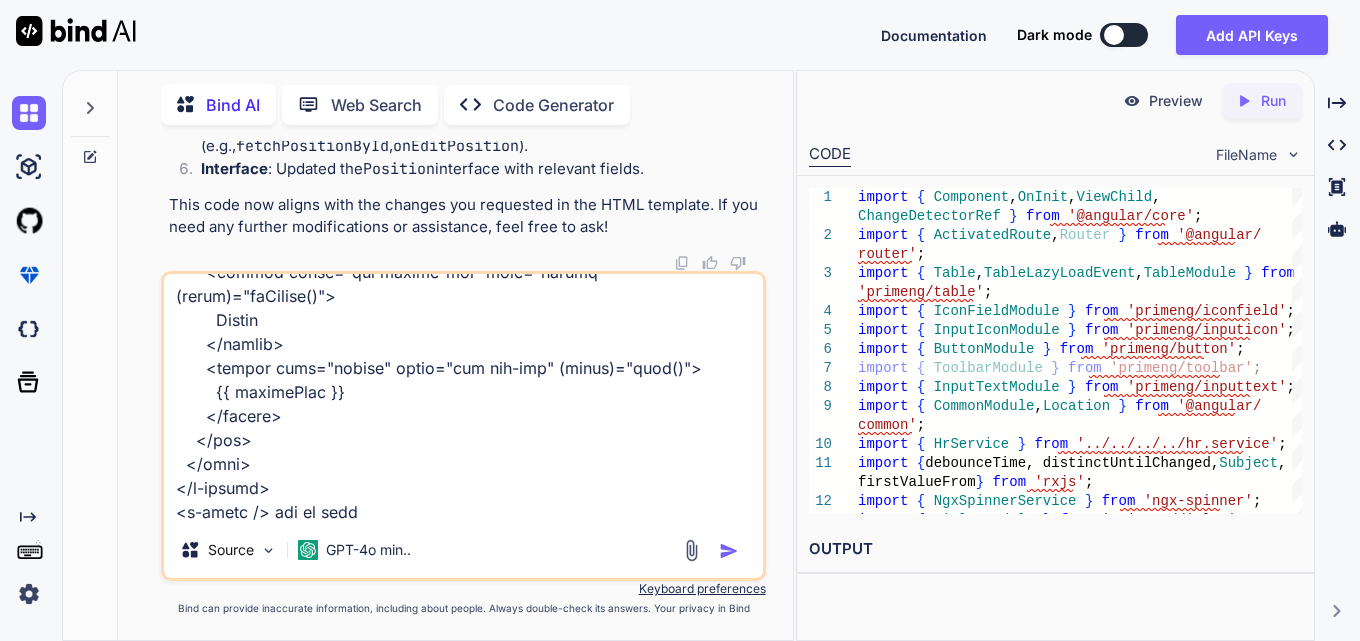 type on "x" 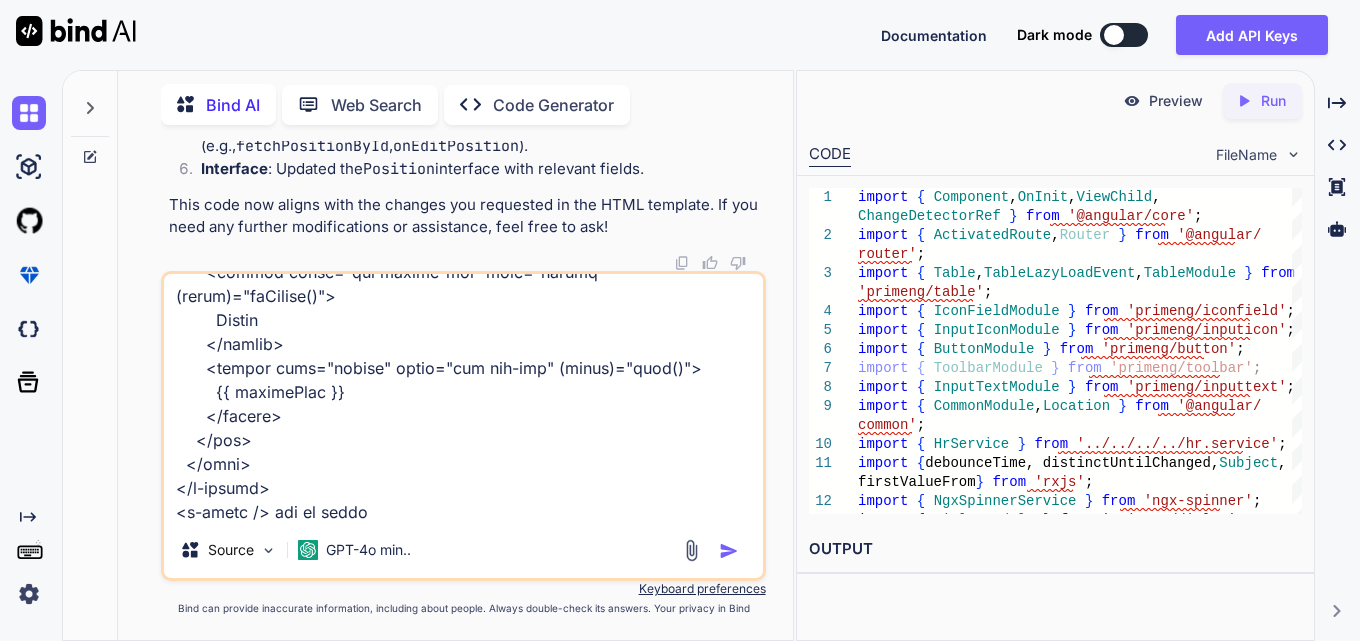 type on "<div class="cstm-table">
<p-table
[hidden]="!showData"
#dt
[value]="allPositions"
[rows]="size"
[first]="(page - 1) * size"
[columns]="cols"
[paginator]="true"
[totalRecords]="totalRecords"
[sortMode]="'multiple'"
[rowsPerPageOptions]="[5, 10, 25, 50, 100]"
[globalFilterFields]="[
'status',
'position',
'description',
'primary_position',
'assignment_start',
'assignment_end',
'reason_code',
'action'
]"
[tableStyle]="{ 'min-width': '75rem' }"
[rowHover]="true"
[lazy]="true"
[dataKey]="'id'"
[showCurrentPageReport]="true"
currentPageReportTemplate="Showing {first} to {last} of {totalRecords} entries"
(onLazyLoad)="fetchAllPositions($event)"
[scrollable]="true"
>
<ng-template #caption>
<div
class="d-flex justify-content-end align-items-center mb-4"
style="gap: 10px"
>
<p-button
label="Add Position"
severity="info"
..." 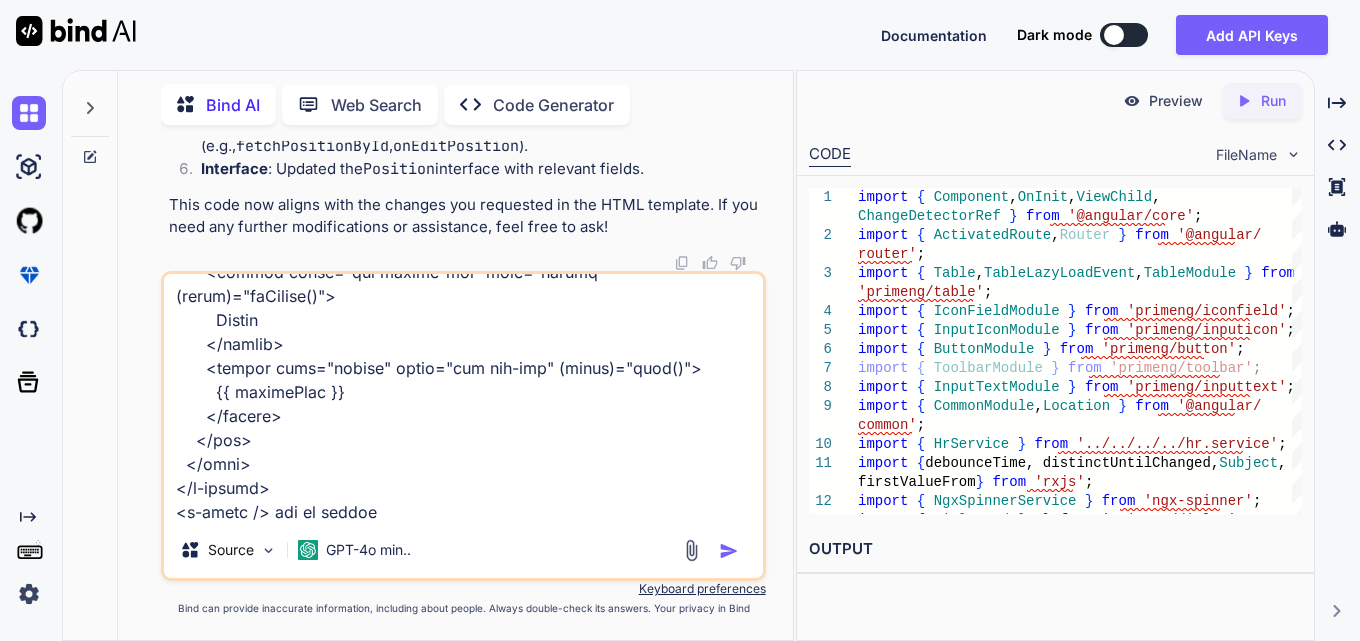 type on "x" 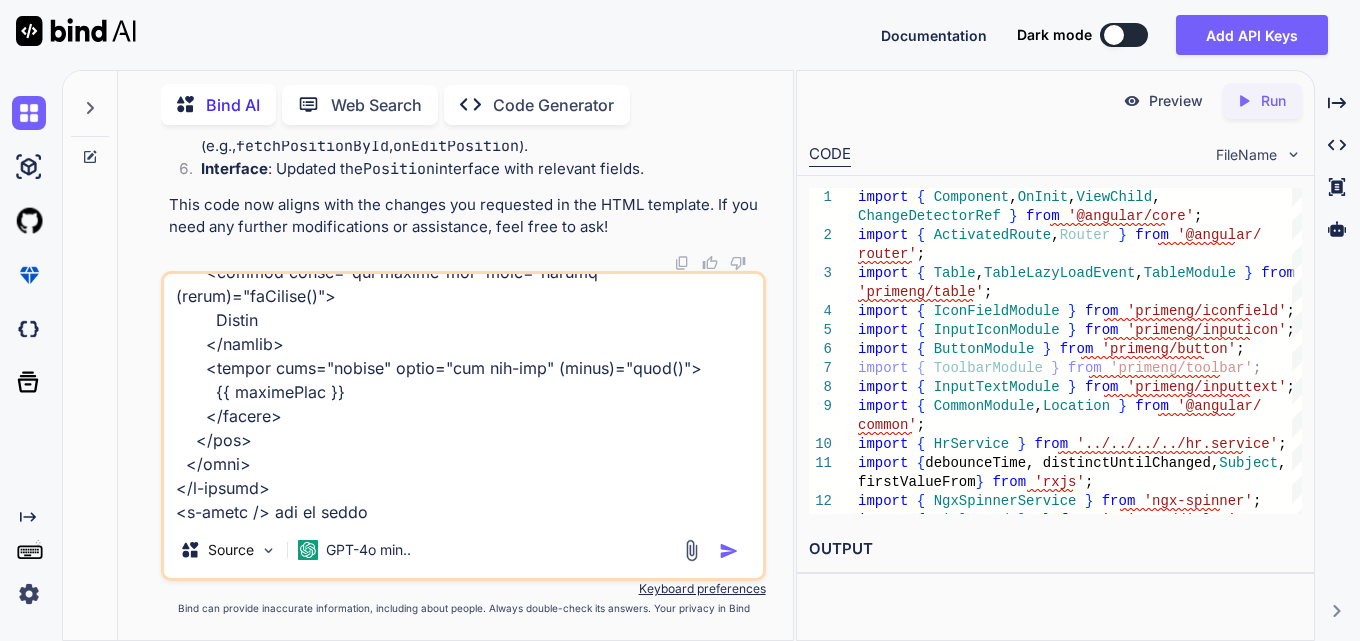 type on "x" 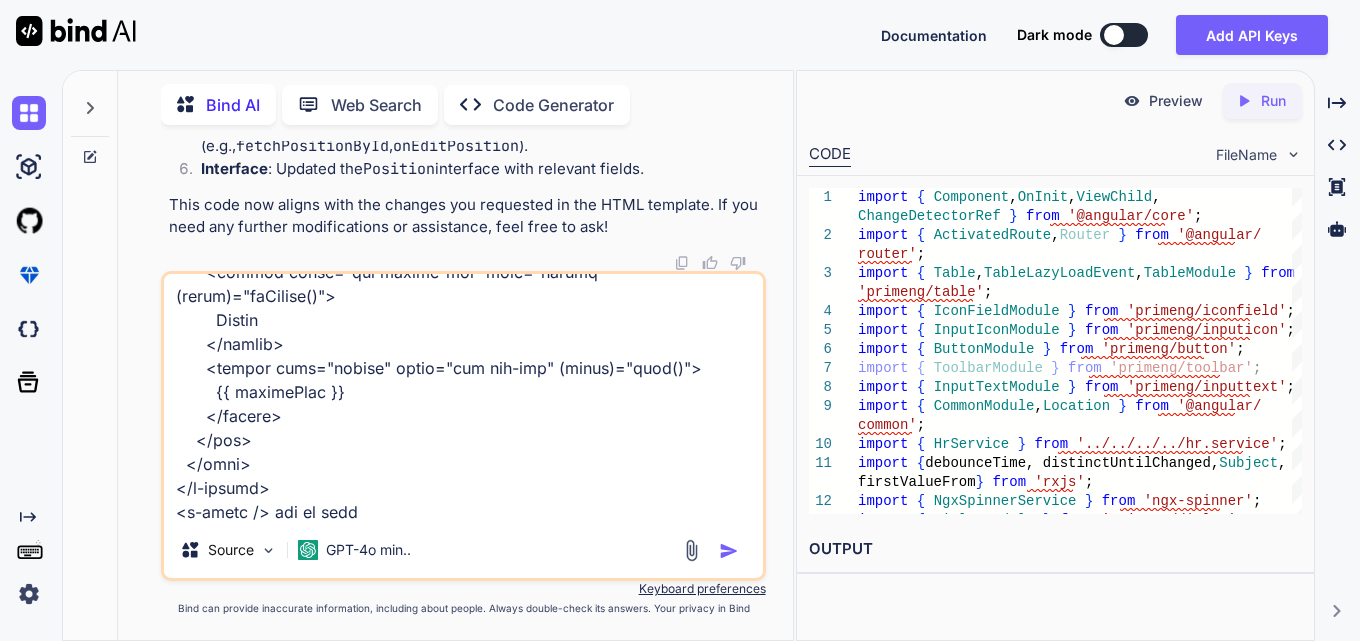 type on "x" 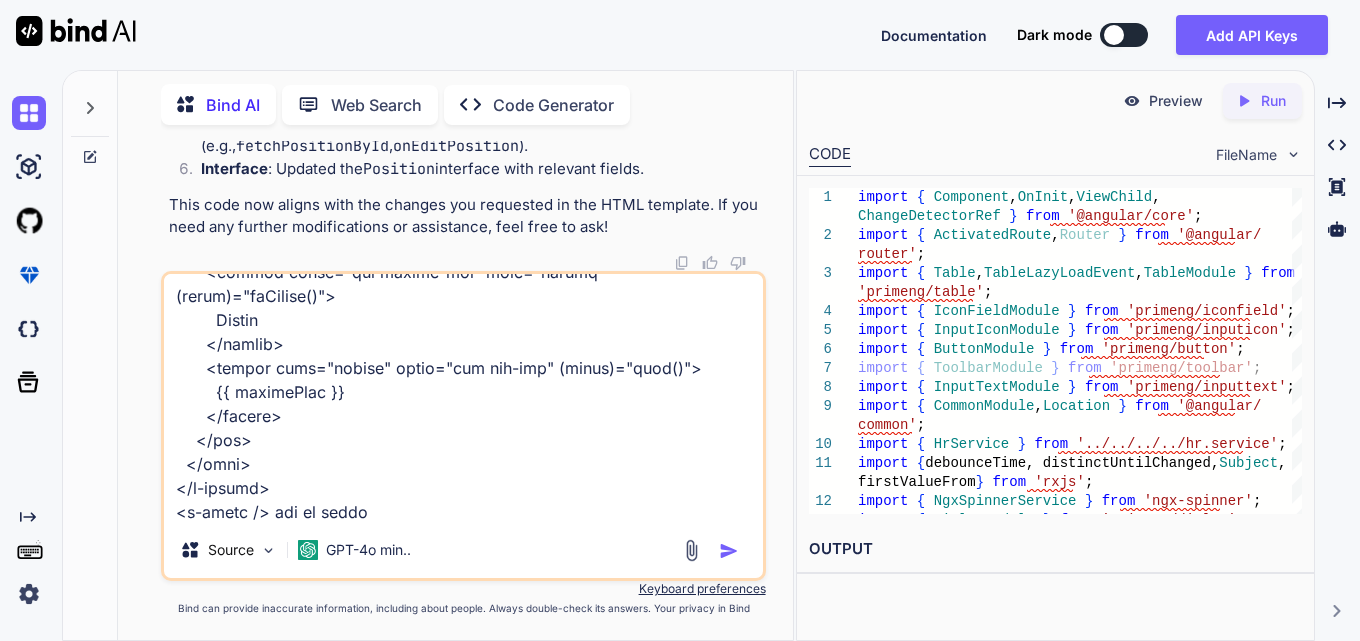 type on "x" 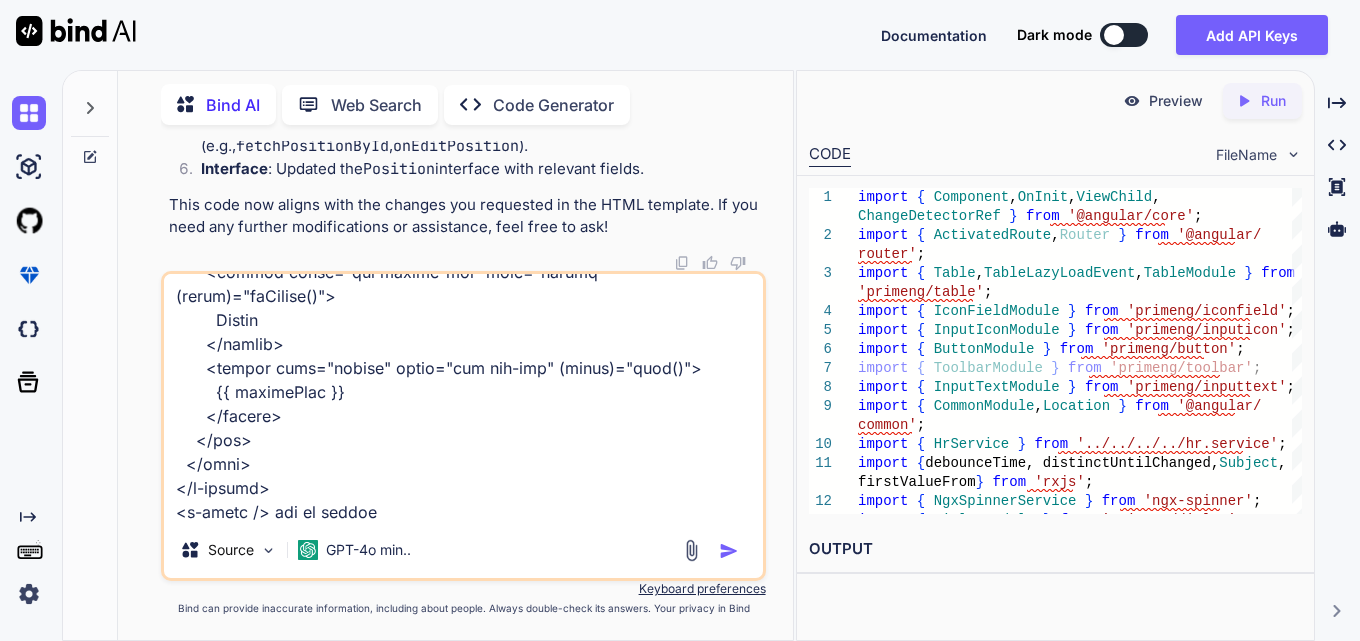 type on "x" 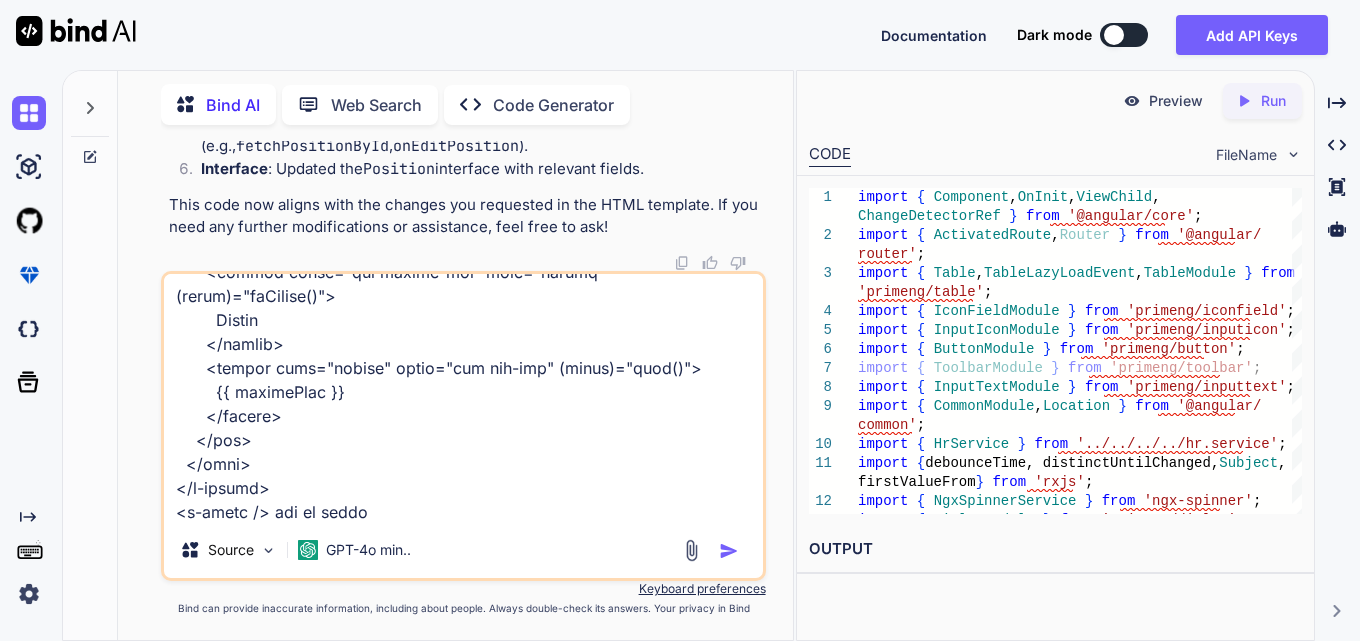 type on "x" 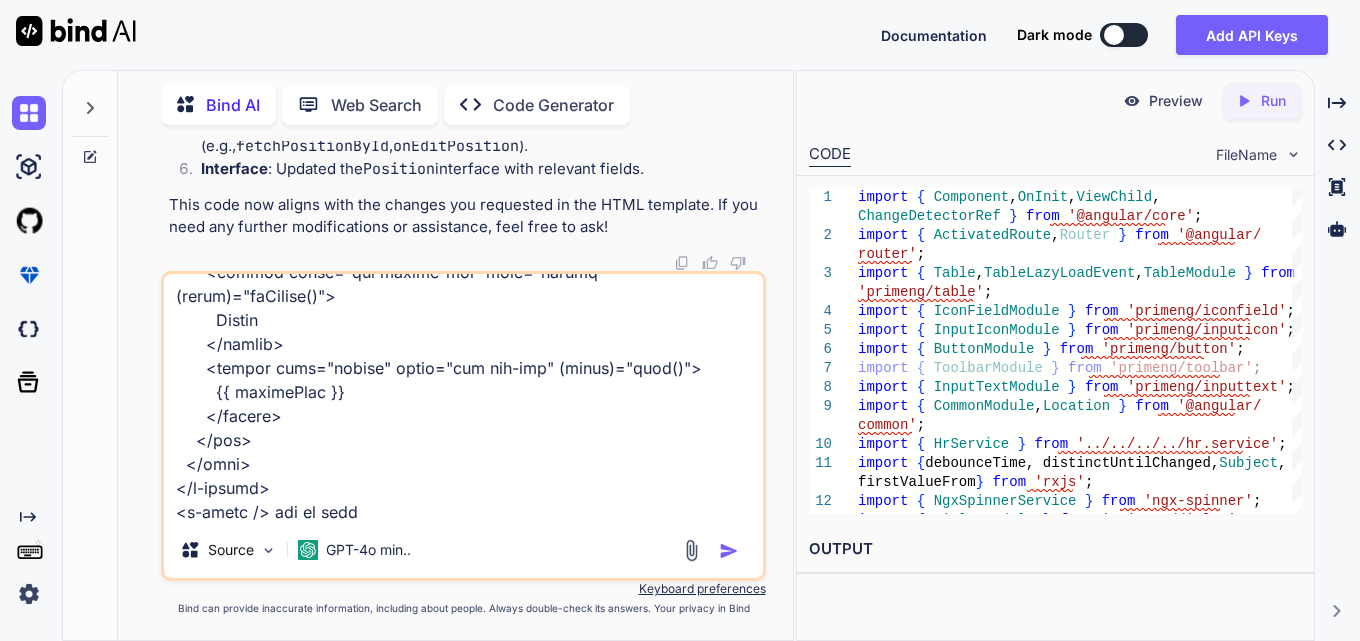 type on "x" 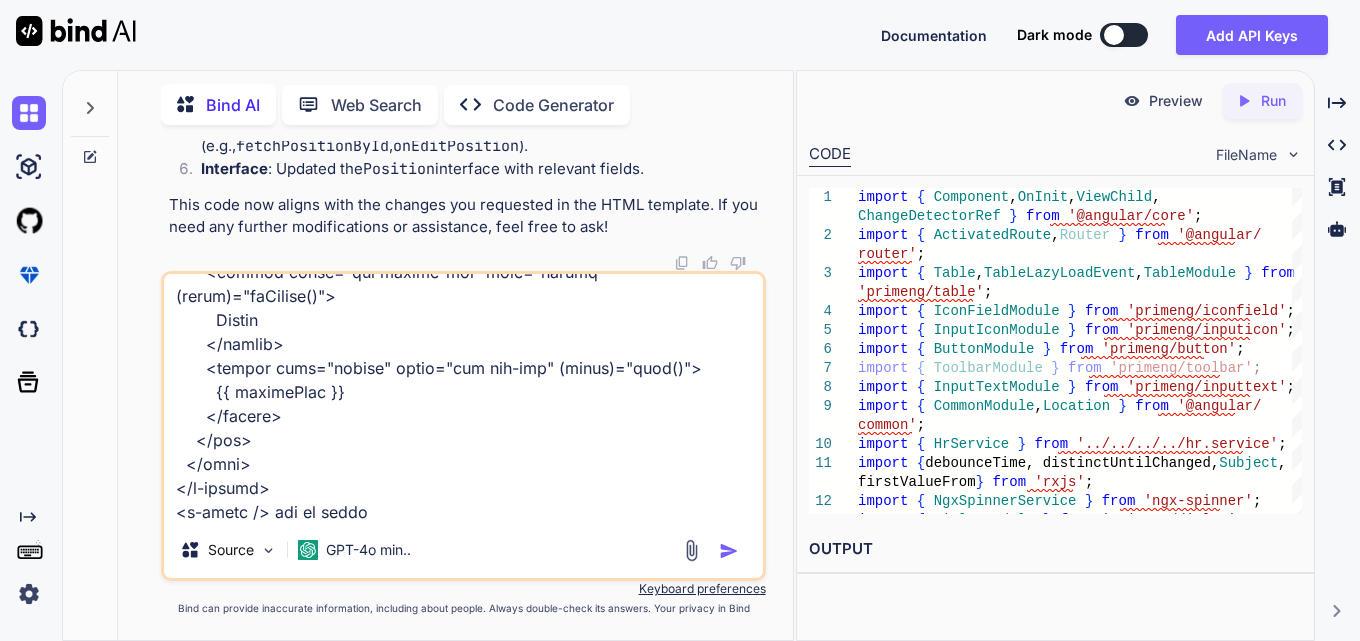 type on "x" 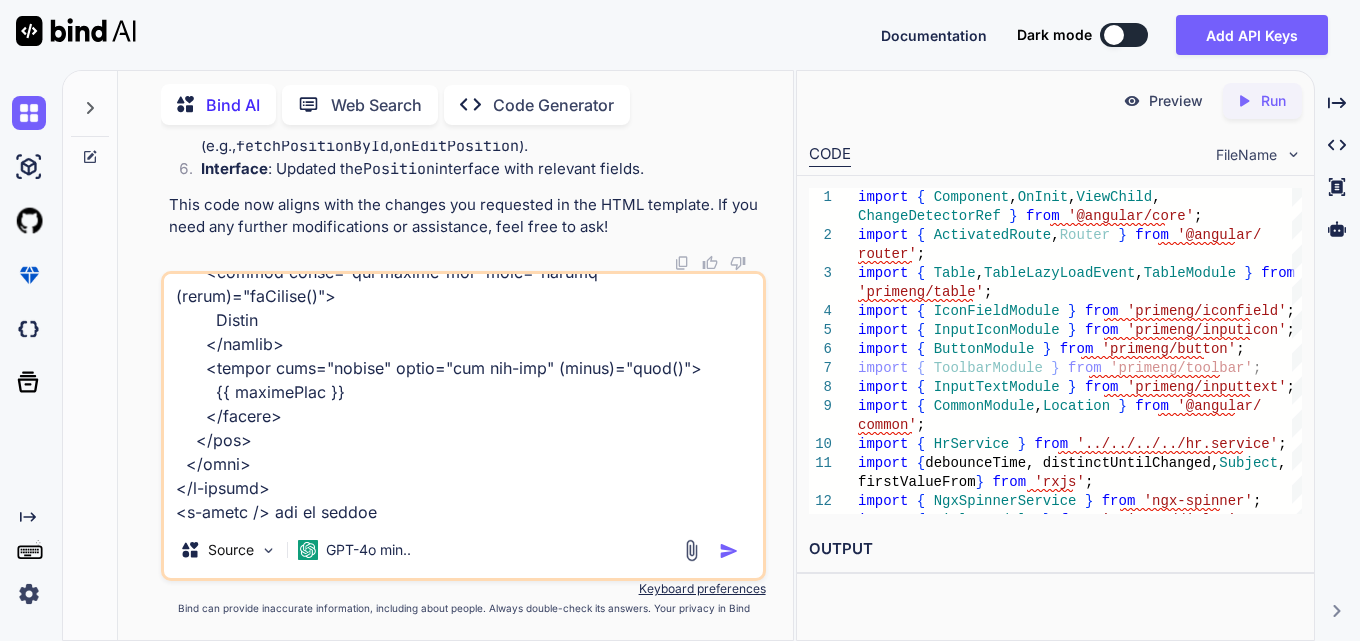 type on "x" 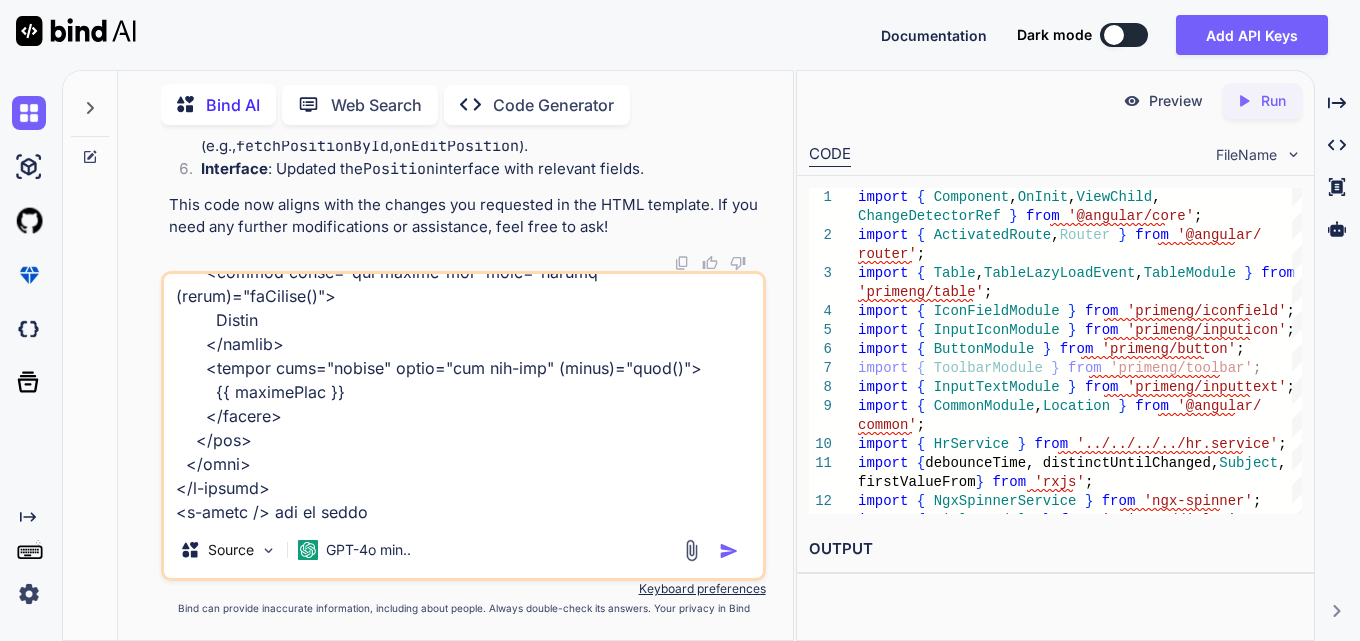 type on "x" 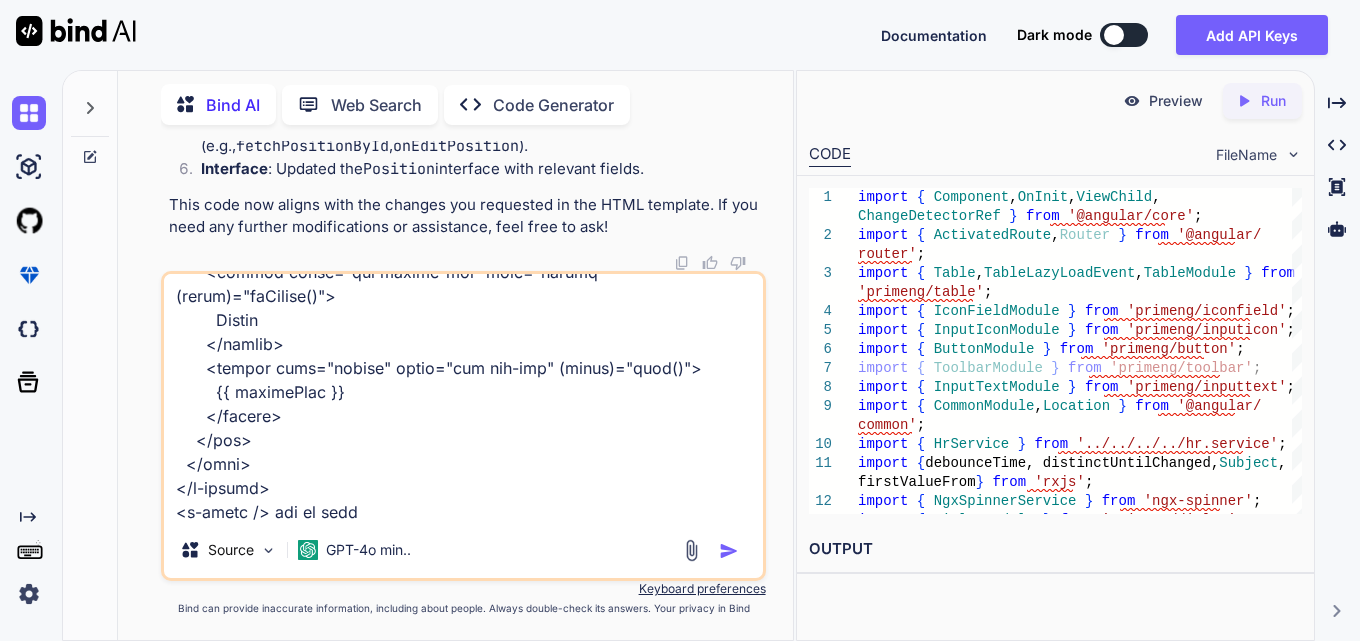 type on "x" 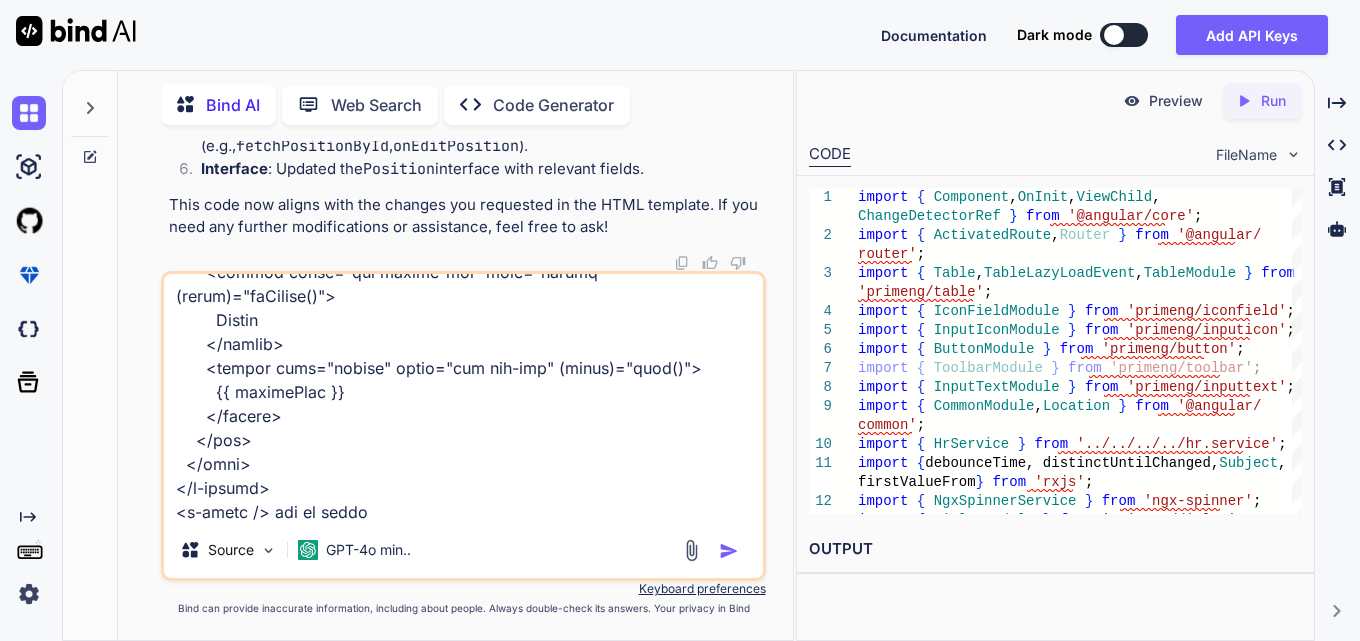 type on "x" 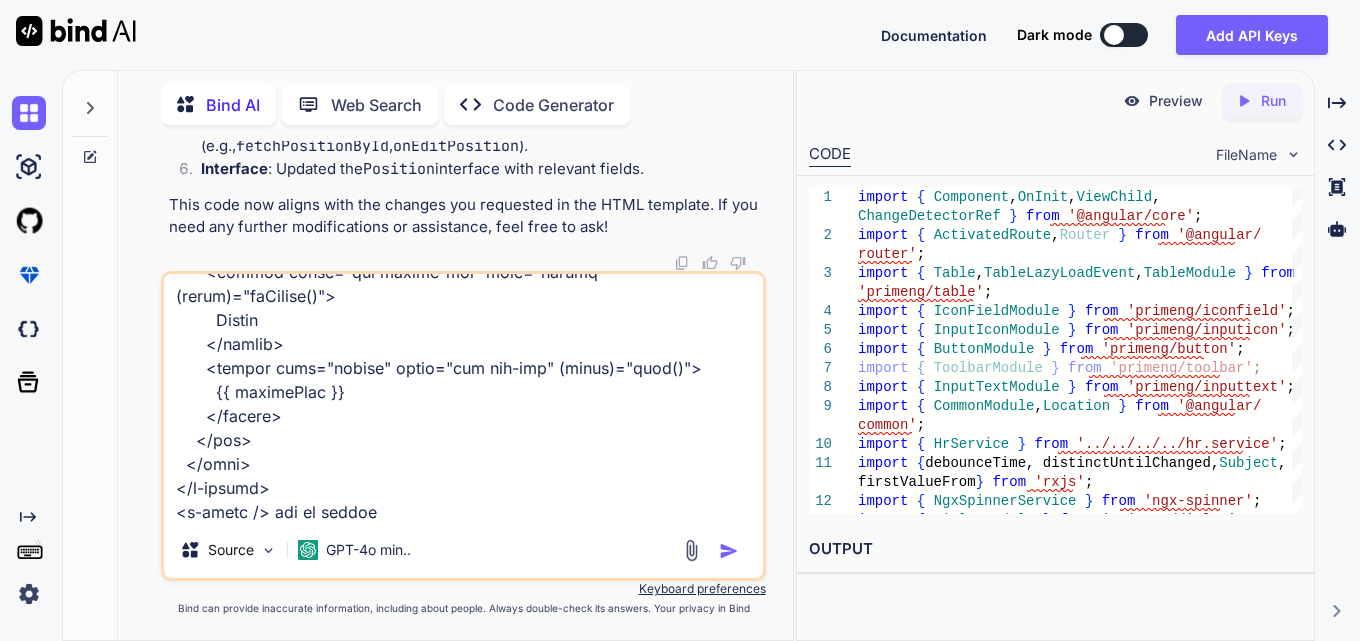 type on "x" 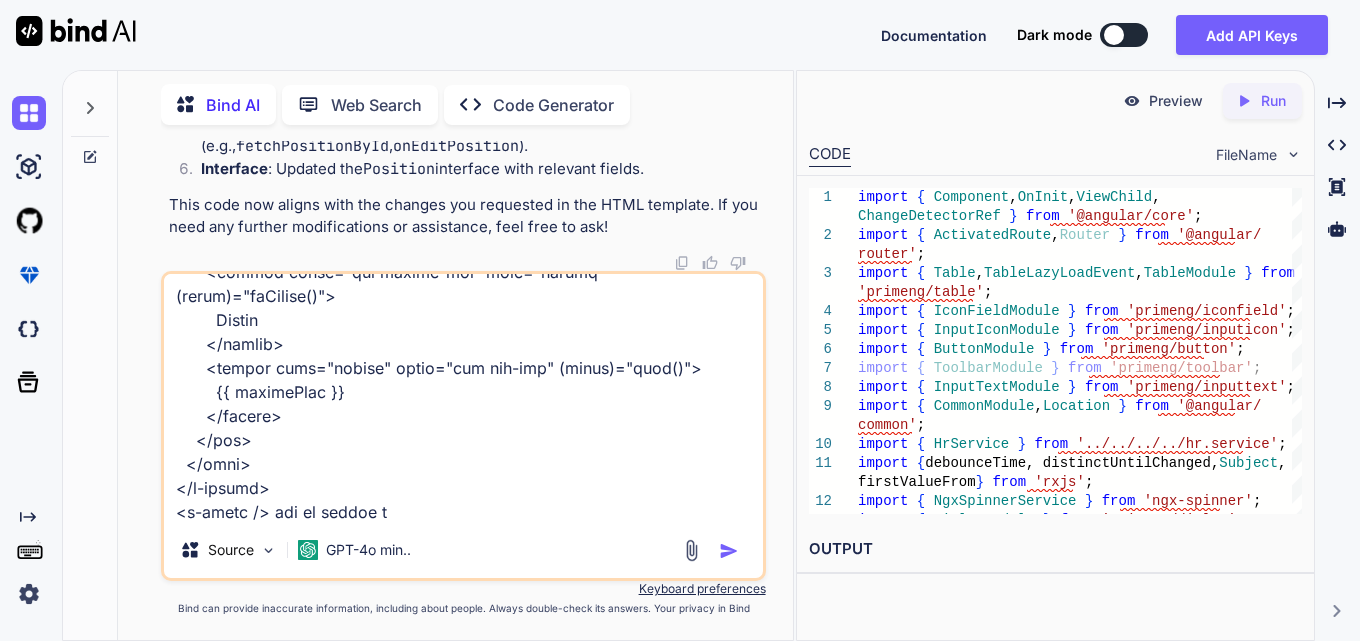 type on "x" 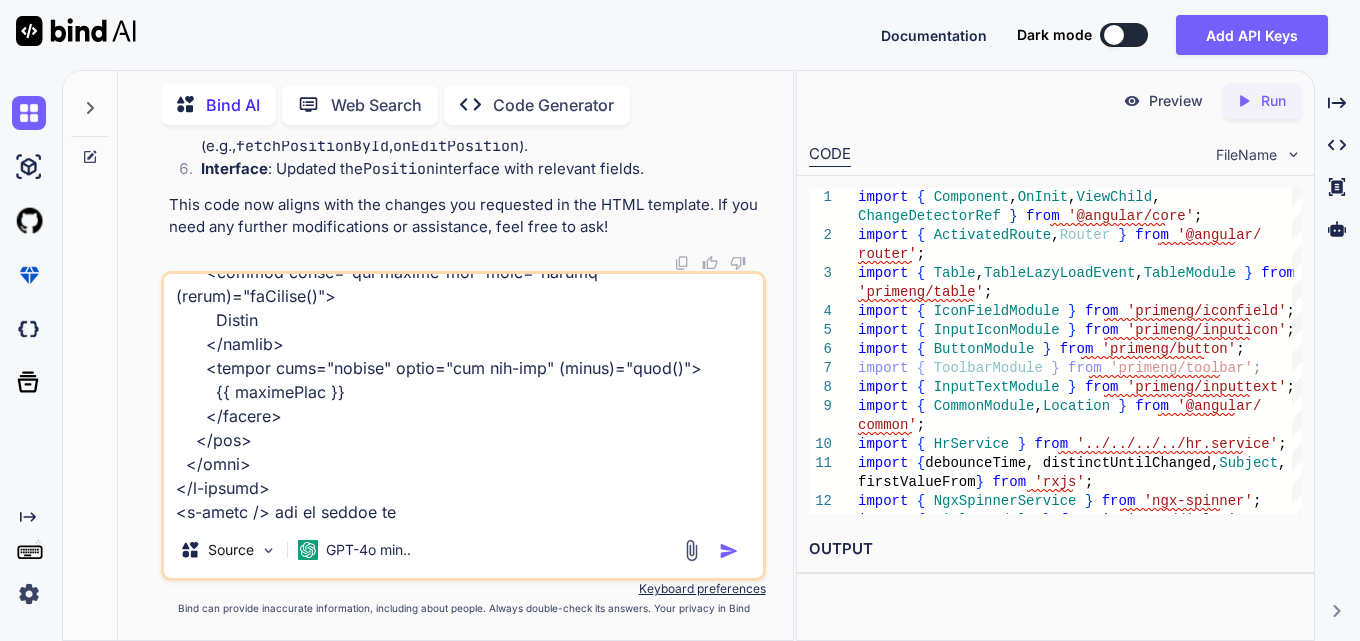type on "x" 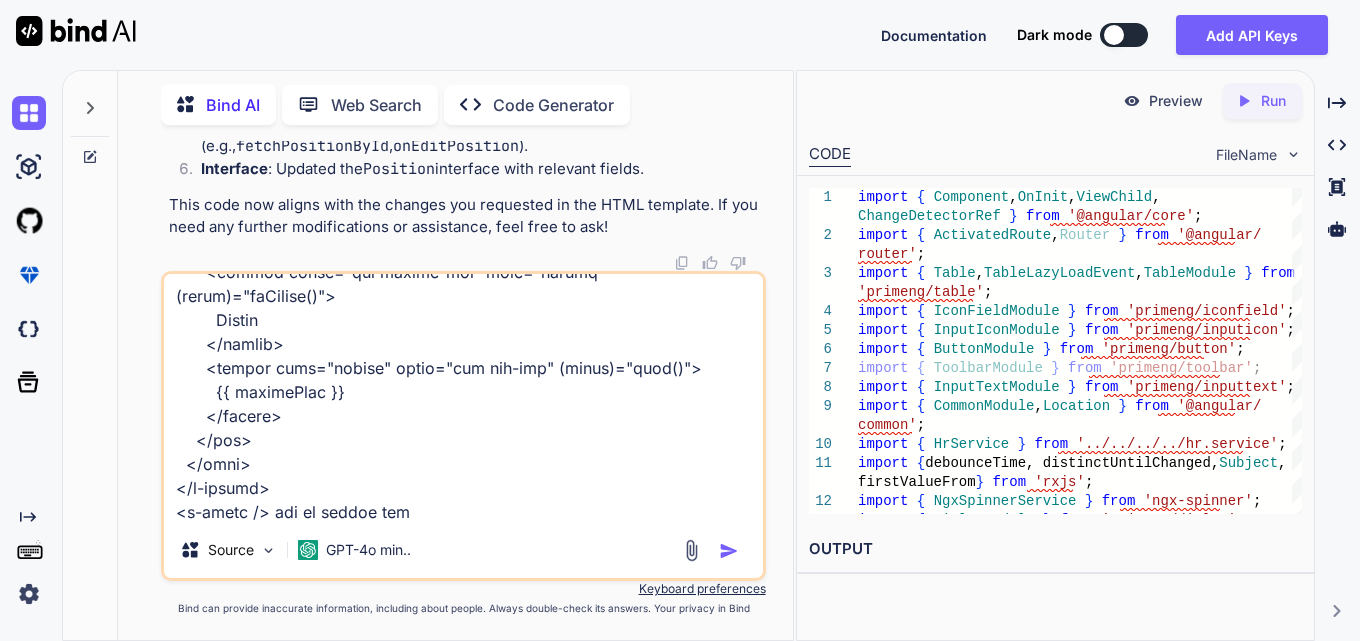 type on "x" 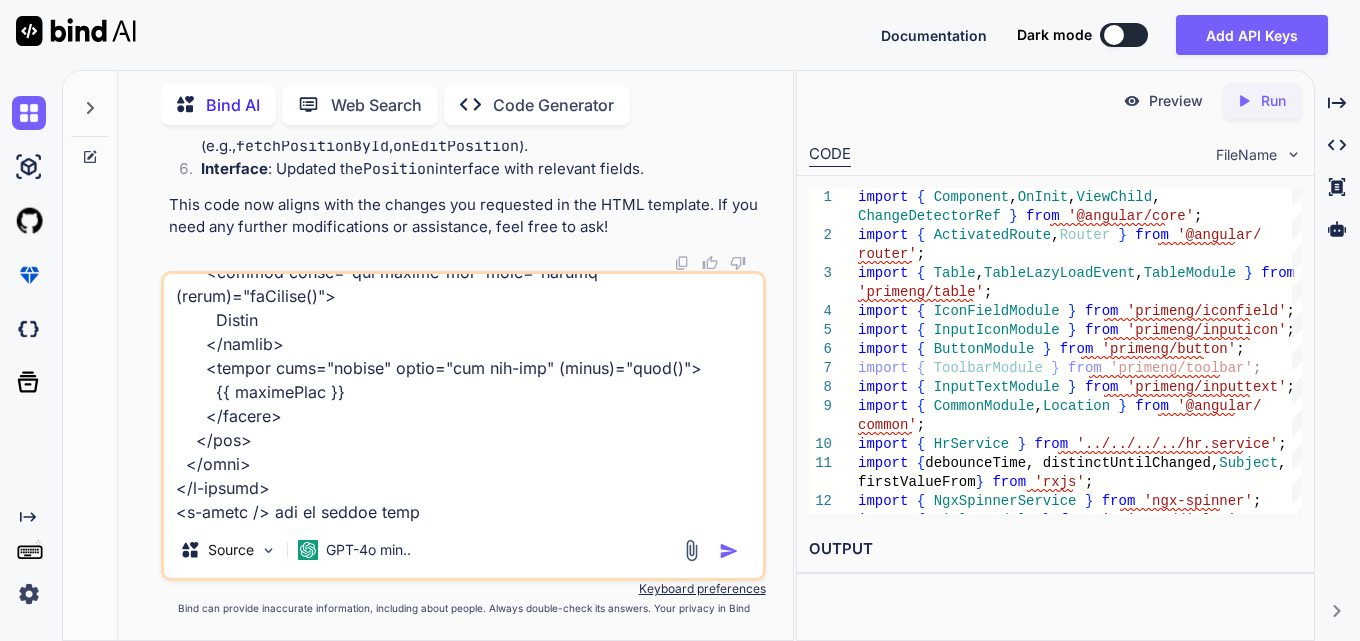 type on "x" 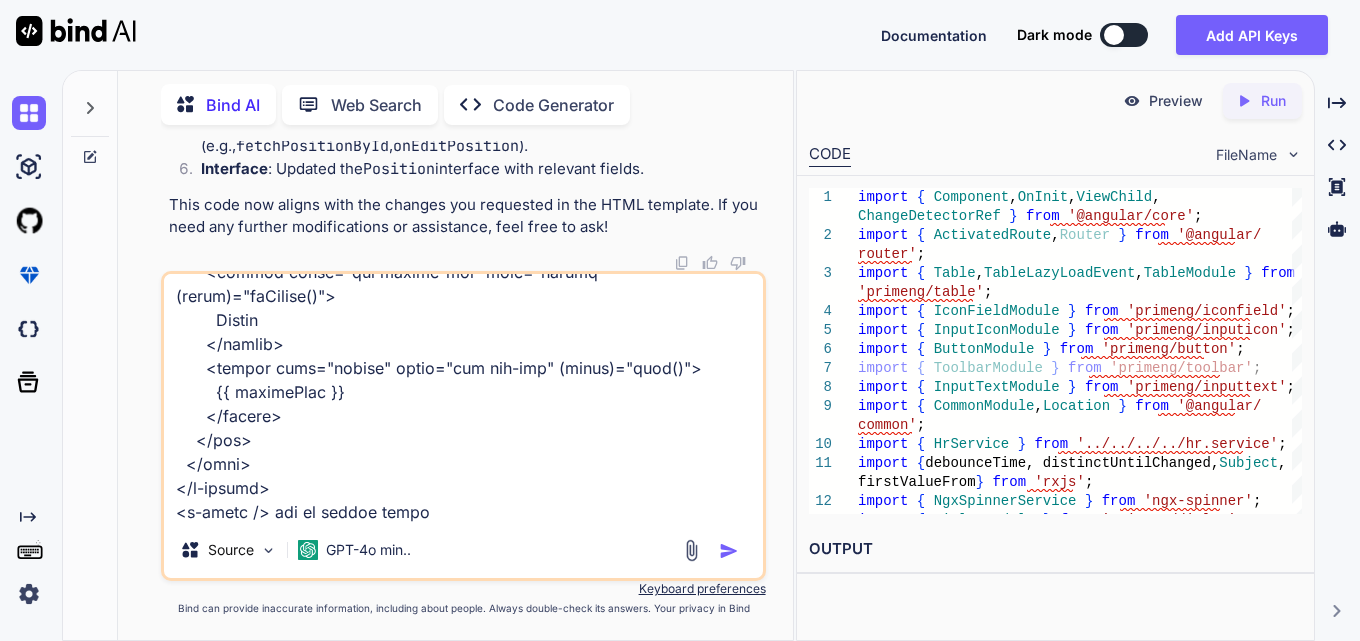 type on "x" 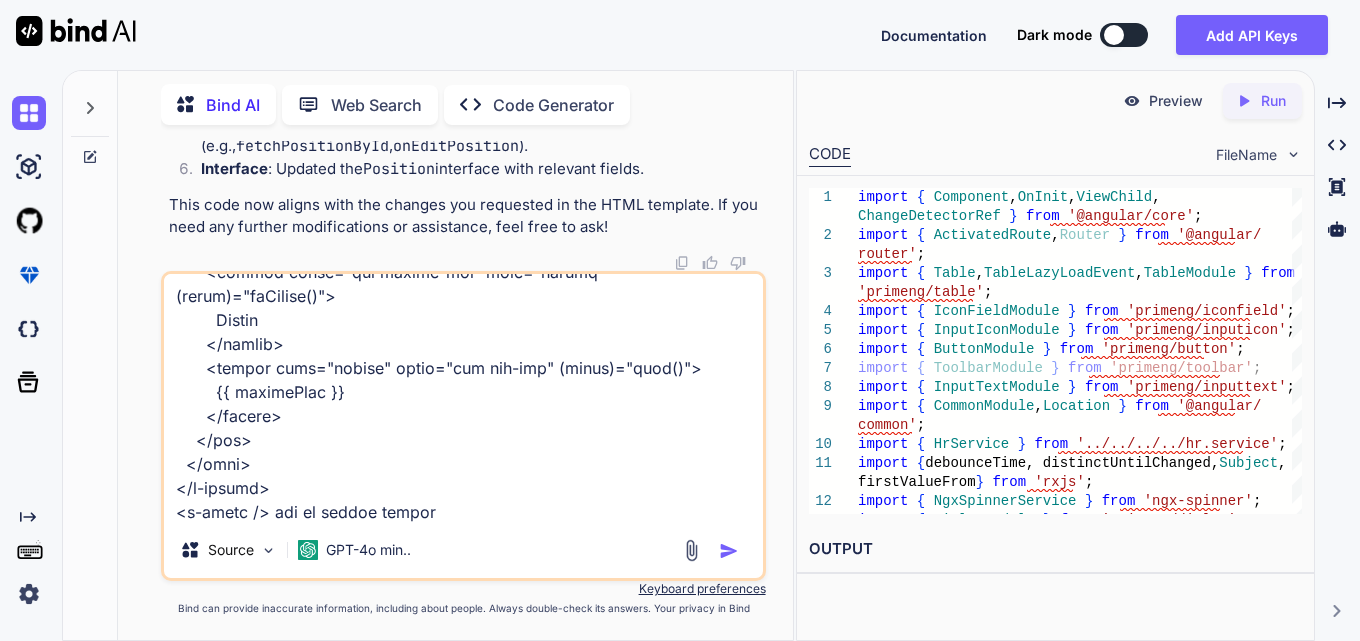 type on "x" 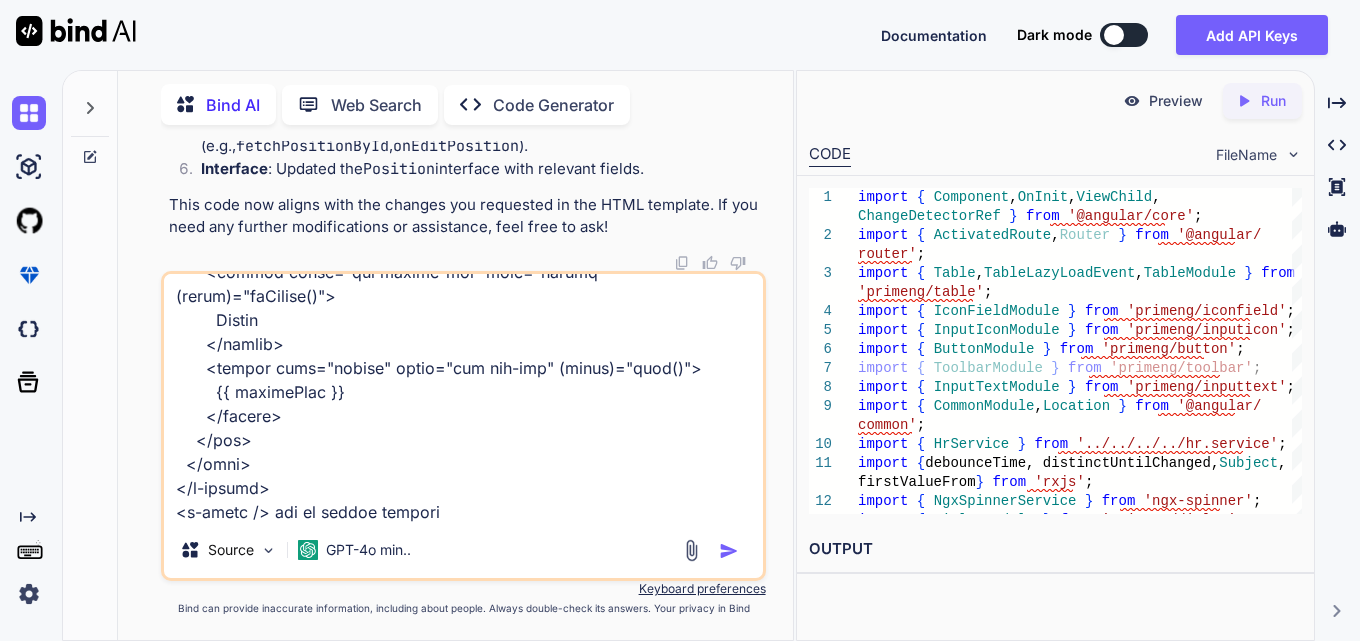 type on "<div class="cstm-table">
<p-table
[hidden]="!showData"
#dt
[value]="allPositions"
[rows]="size"
[first]="(page - 1) * size"
[columns]="cols"
[paginator]="true"
[totalRecords]="totalRecords"
[sortMode]="'multiple'"
[rowsPerPageOptions]="[5, 10, 25, 50, 100]"
[globalFilterFields]="[
'status',
'position',
'description',
'primary_position',
'assignment_start',
'assignment_end',
'reason_code',
'action'
]"
[tableStyle]="{ 'min-width': '75rem' }"
[rowHover]="true"
[lazy]="true"
[dataKey]="'id'"
[showCurrentPageReport]="true"
currentPageReportTemplate="Showing {first} to {last} of {totalRecords} entries"
(onLazyLoad)="fetchAllPositions($event)"
[scrollable]="true"
>
<ng-template #caption>
<div
class="d-flex justify-content-end align-items-center mb-4"
style="gap: 10px"
>
<p-button
label="Add Position"
severity="info"
..." 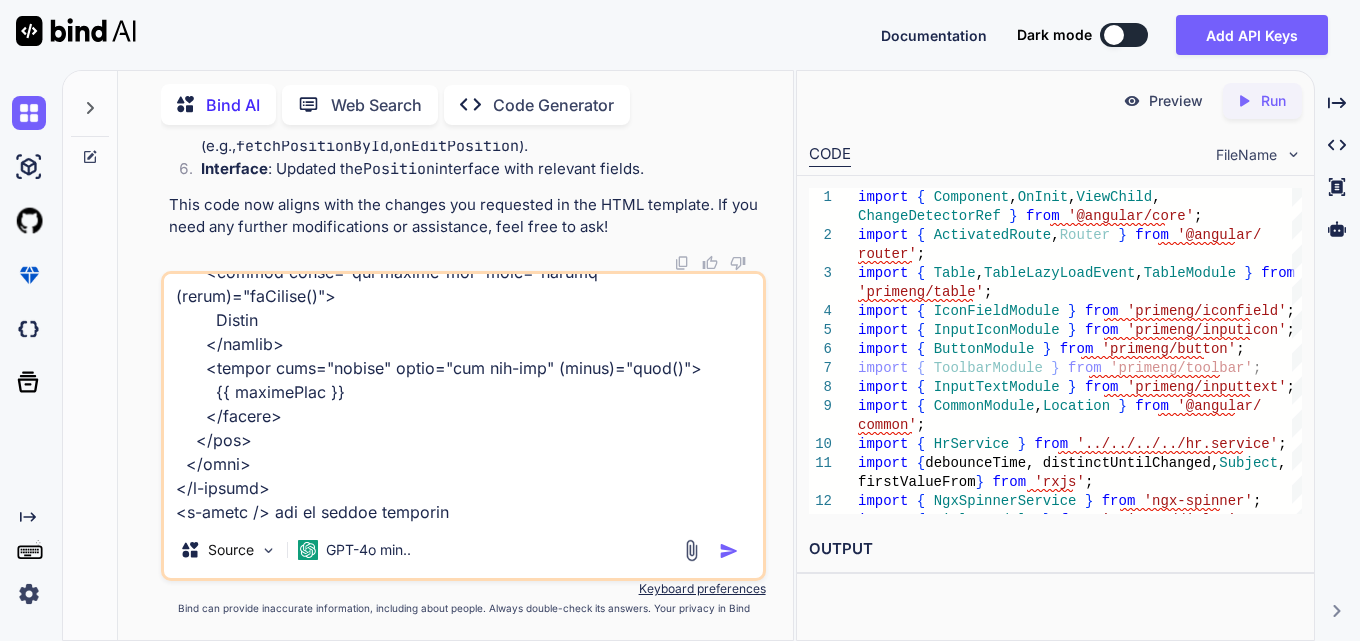 type on "x" 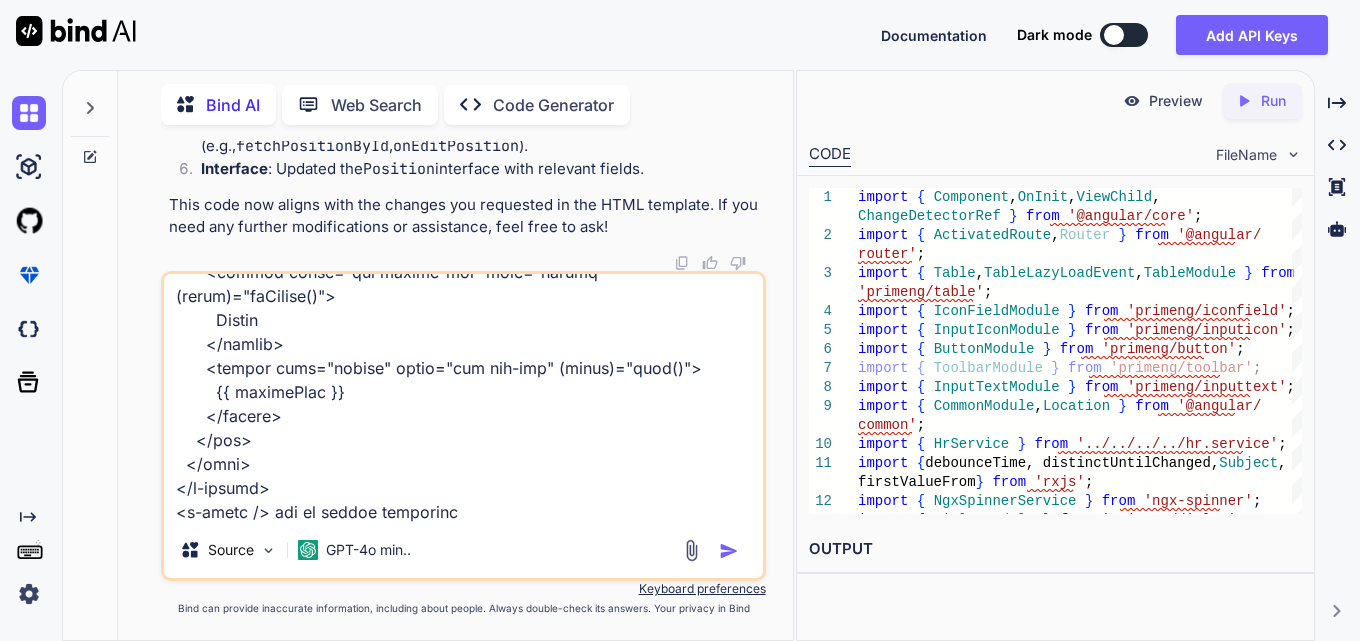 type on "x" 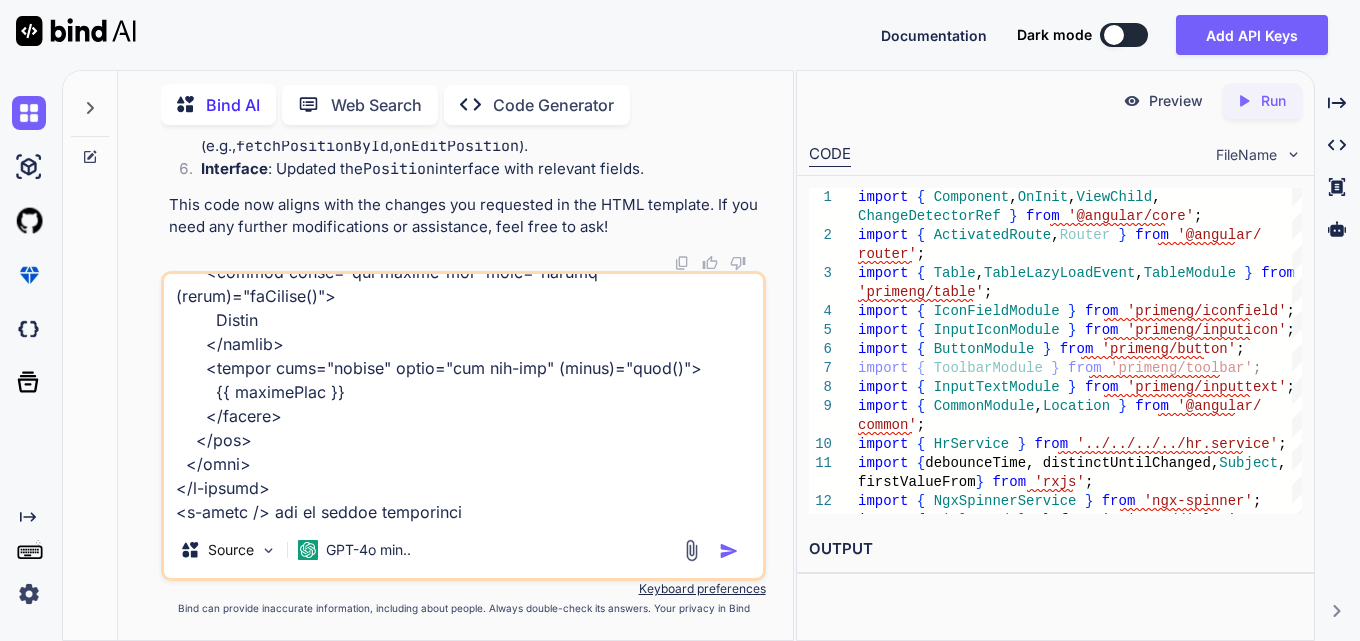 type on "x" 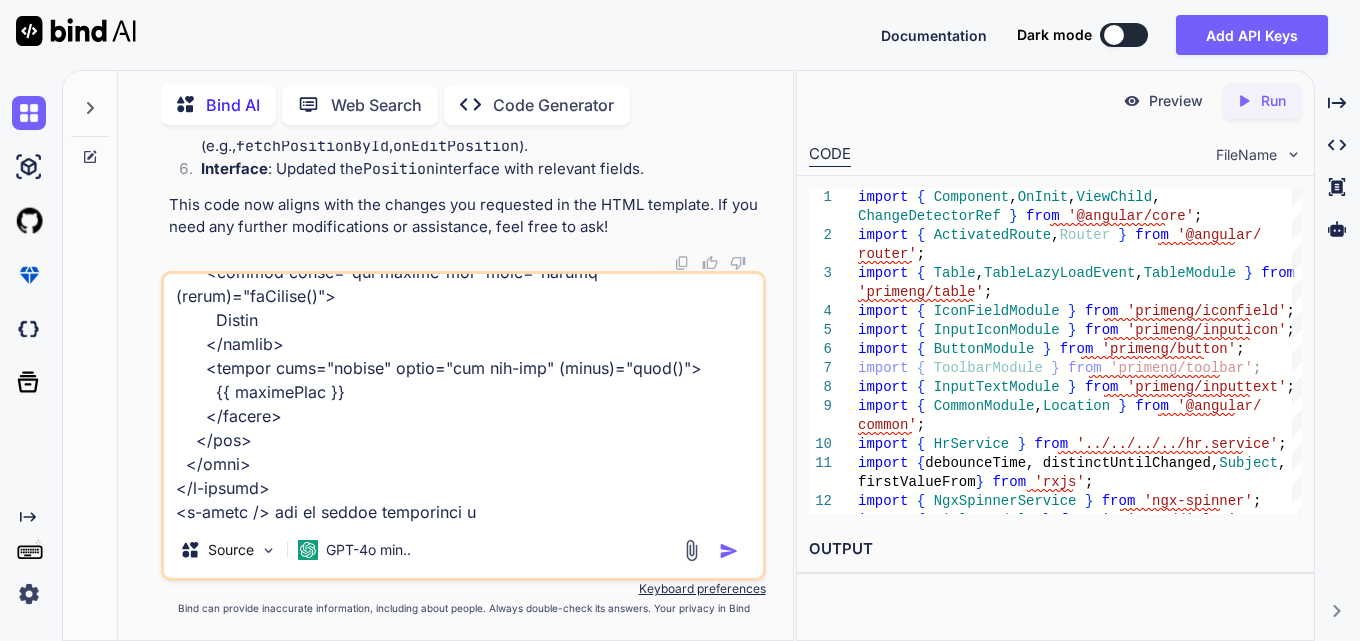 type on "x" 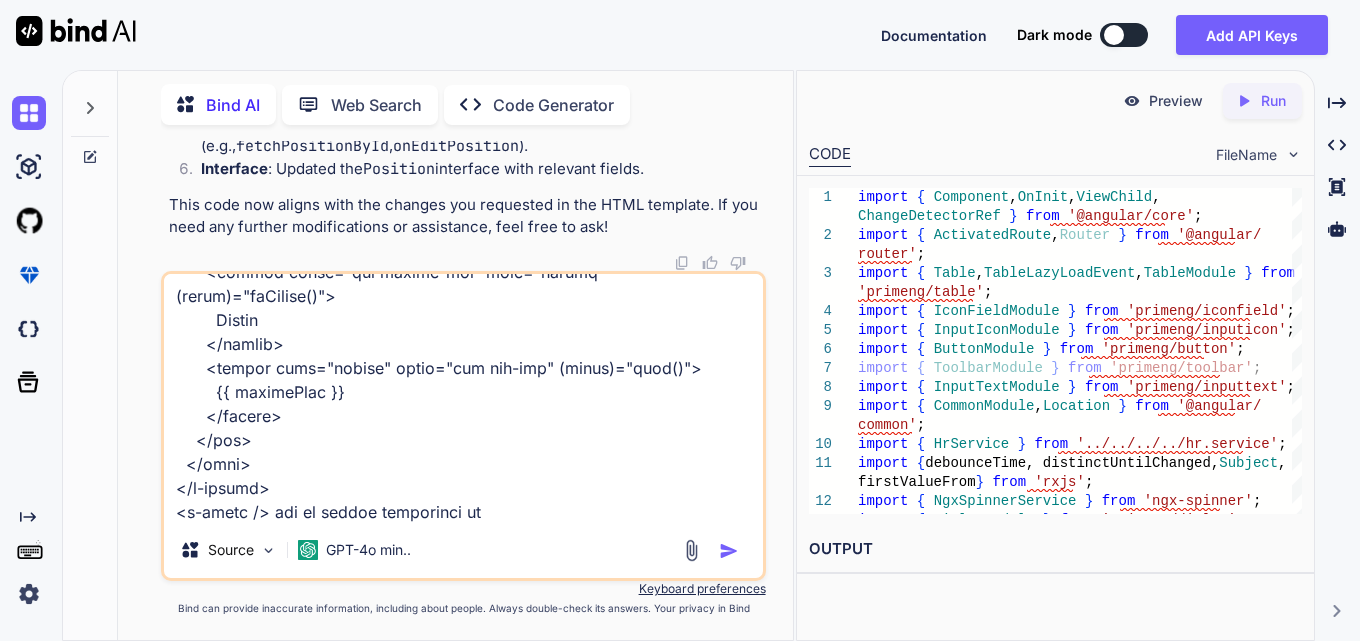 type on "<div class="cstm-table">
<p-table
[hidden]="!showData"
#dt
[value]="allPositions"
[rows]="size"
[first]="(page - 1) * size"
[columns]="cols"
[paginator]="true"
[totalRecords]="totalRecords"
[sortMode]="'multiple'"
[rowsPerPageOptions]="[5, 10, 25, 50, 100]"
[globalFilterFields]="[
'status',
'position',
'description',
'primary_position',
'assignment_start',
'assignment_end',
'reason_code',
'action'
]"
[tableStyle]="{ 'min-width': '75rem' }"
[rowHover]="true"
[lazy]="true"
[dataKey]="'id'"
[showCurrentPageReport]="true"
currentPageReportTemplate="Showing {first} to {last} of {totalRecords} entries"
(onLazyLoad)="fetchAllPositions($event)"
[scrollable]="true"
>
<ng-template #caption>
<div
class="d-flex justify-content-end align-items-center mb-4"
style="gap: 10px"
>
<p-button
label="Add Position"
severity="info"
..." 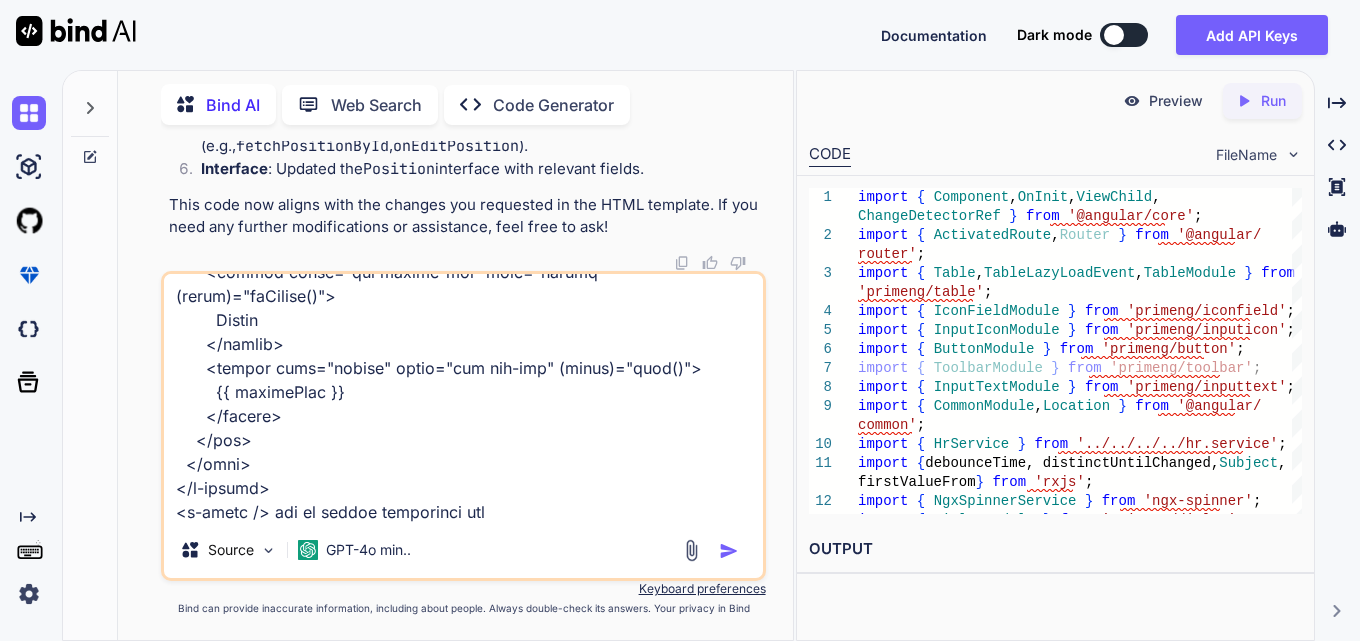 type on "x" 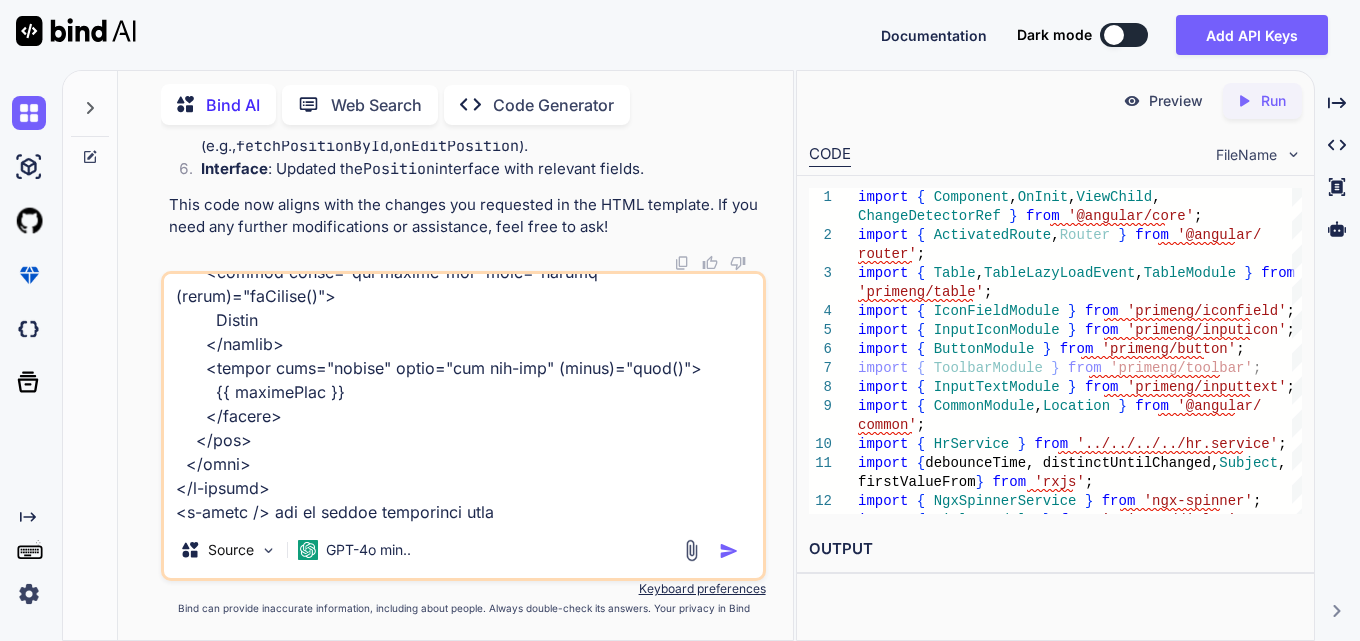 type on "x" 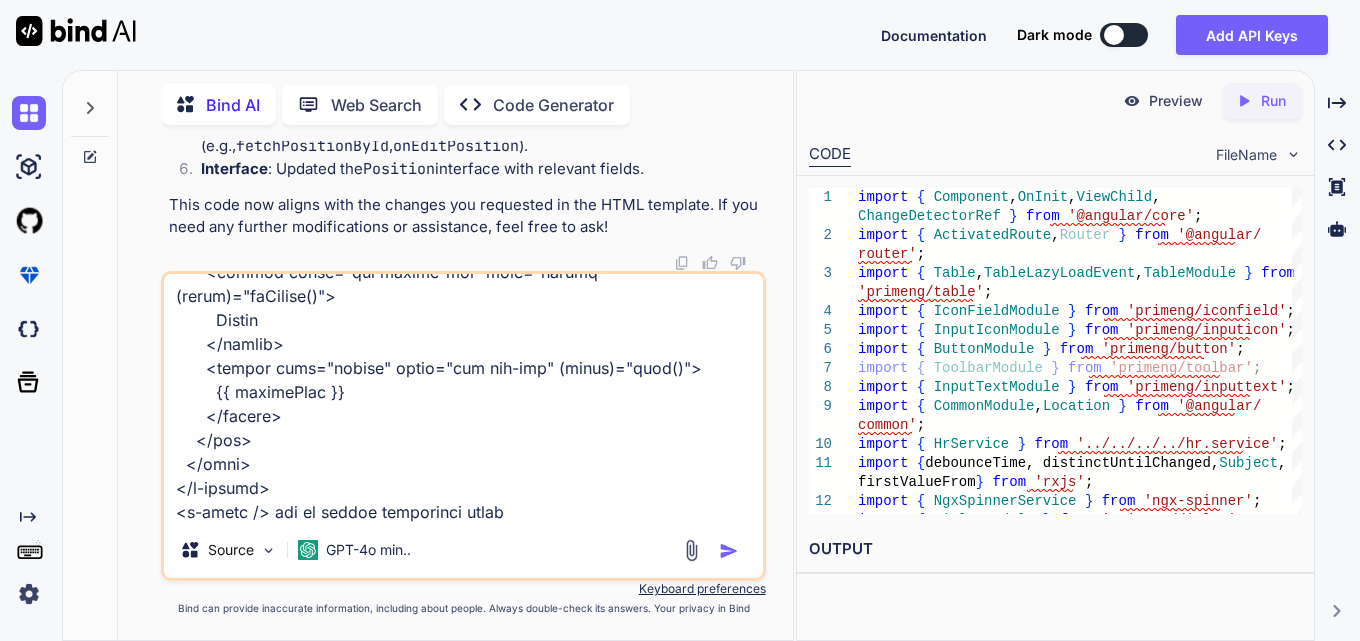 type on "x" 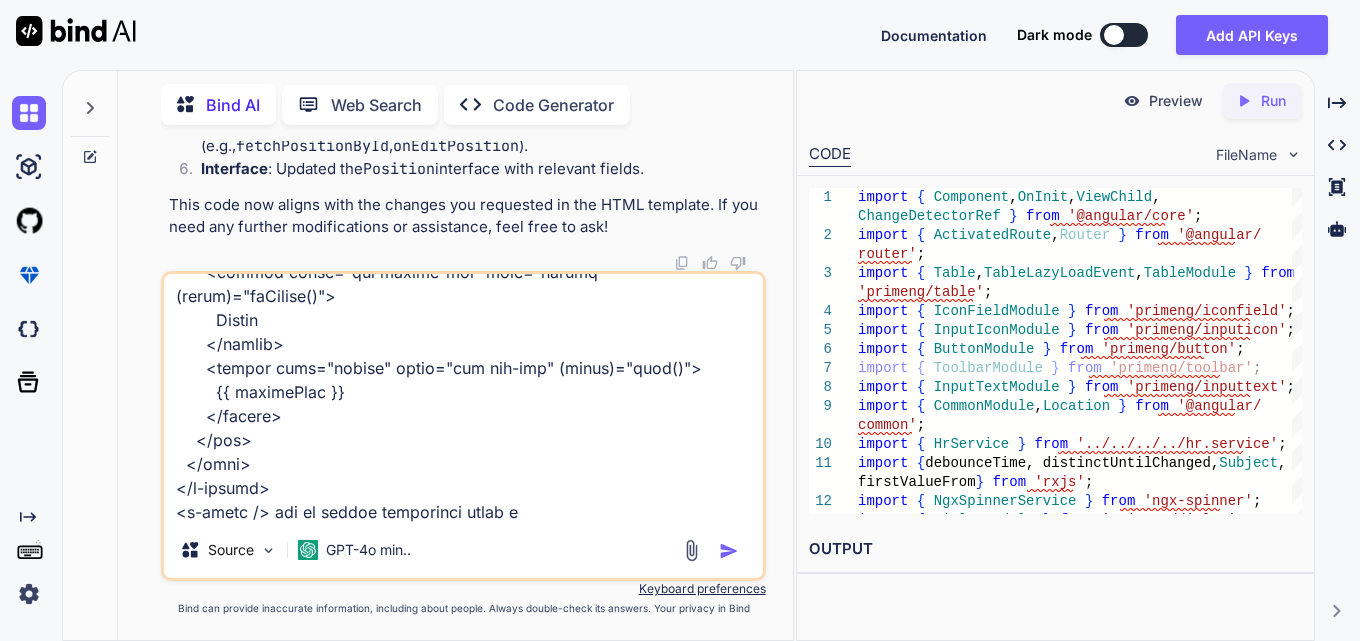 type on "x" 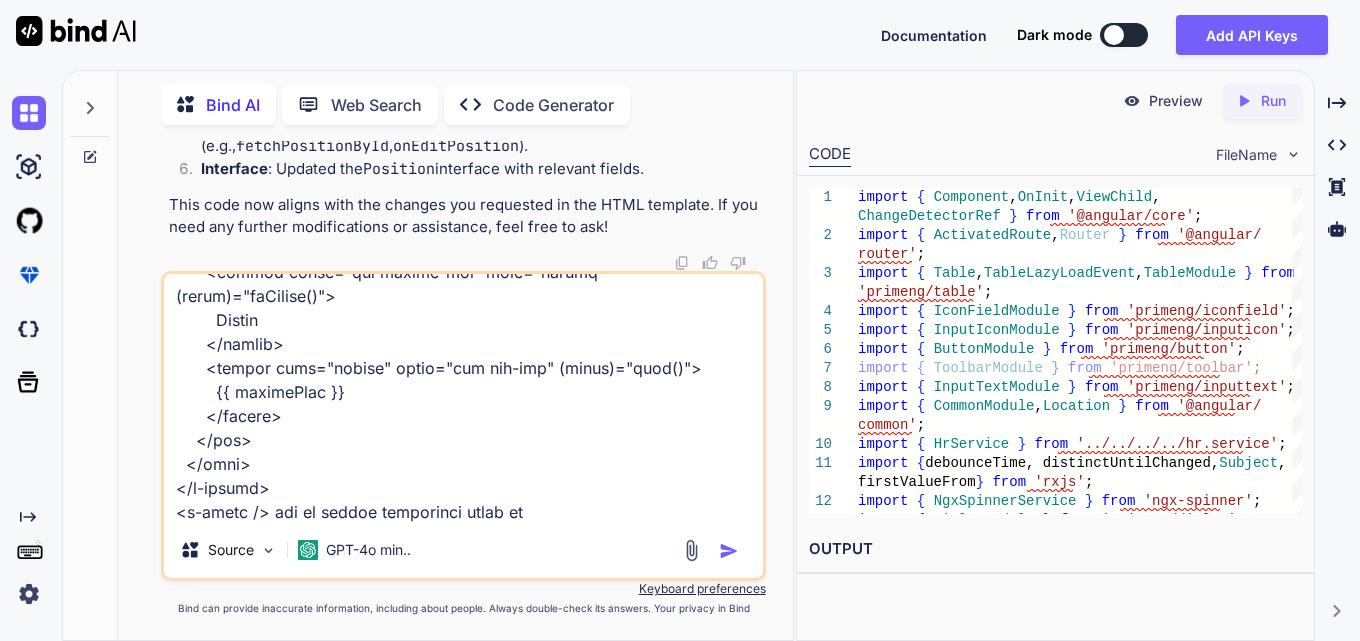 type on "x" 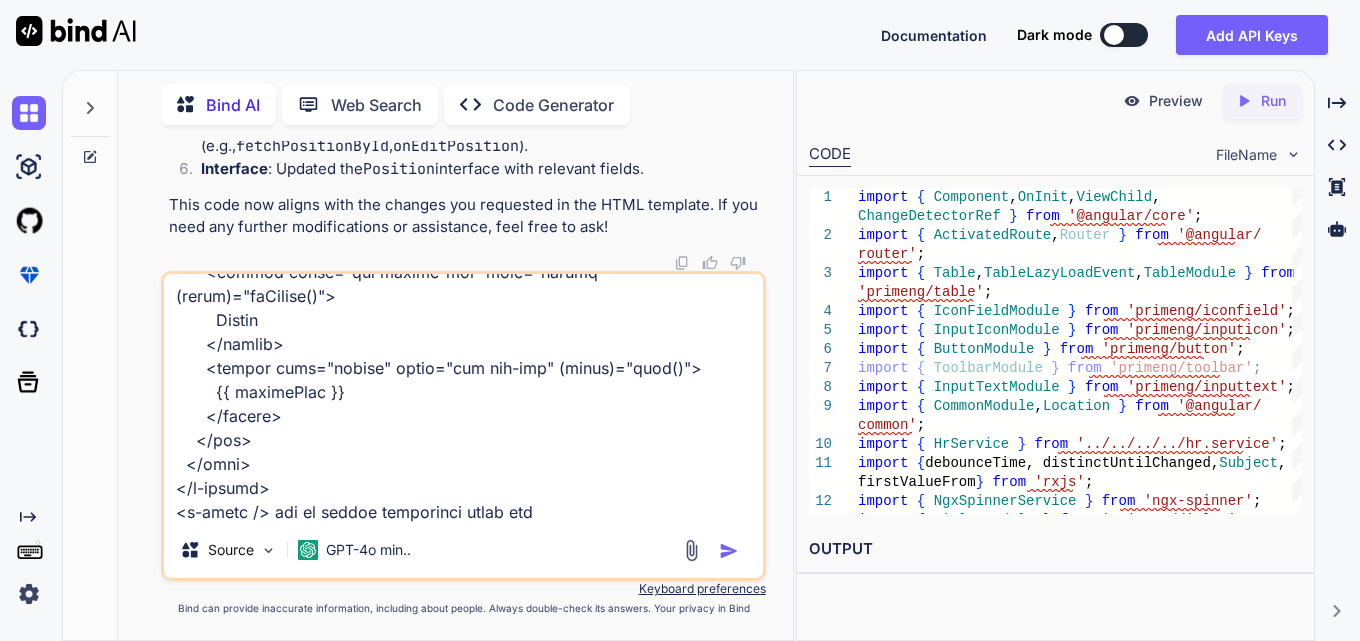 type on "x" 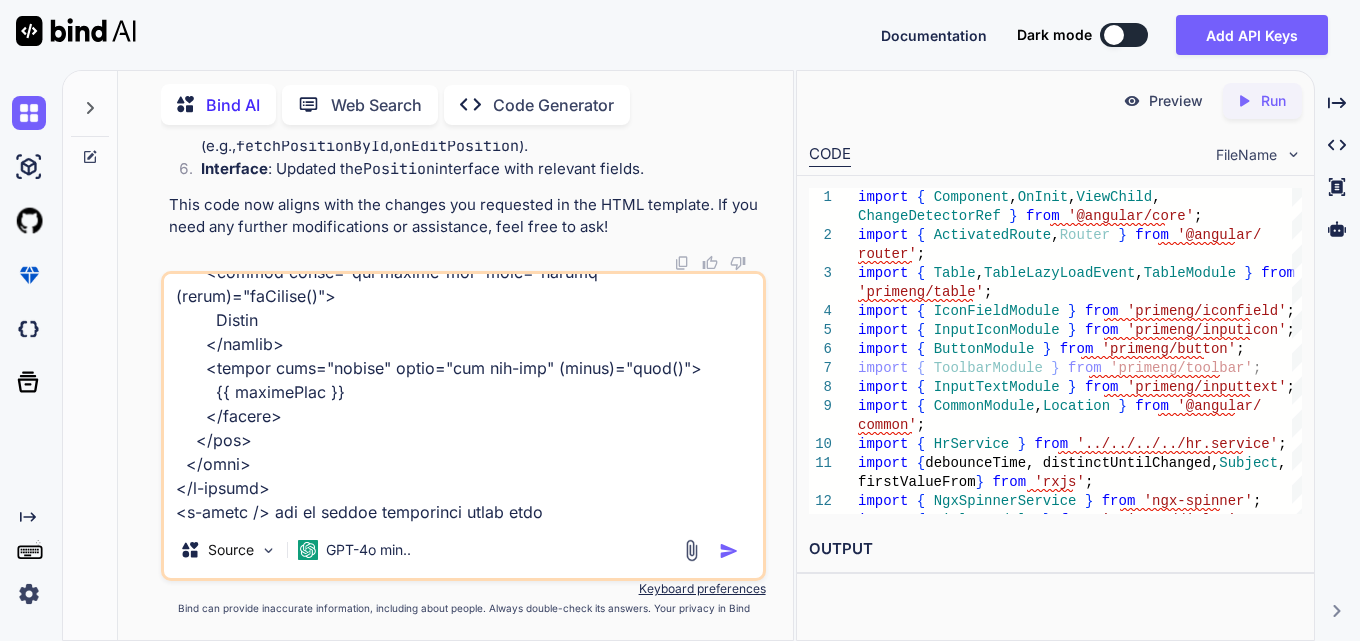 type on "x" 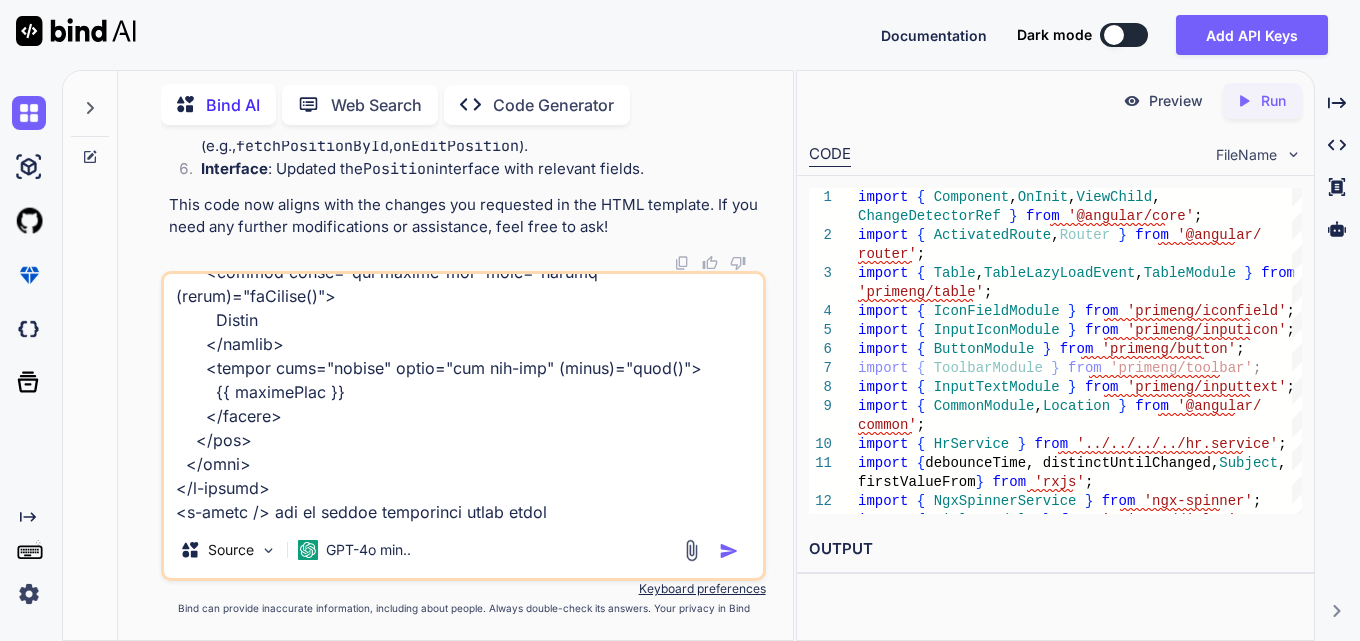 type on "x" 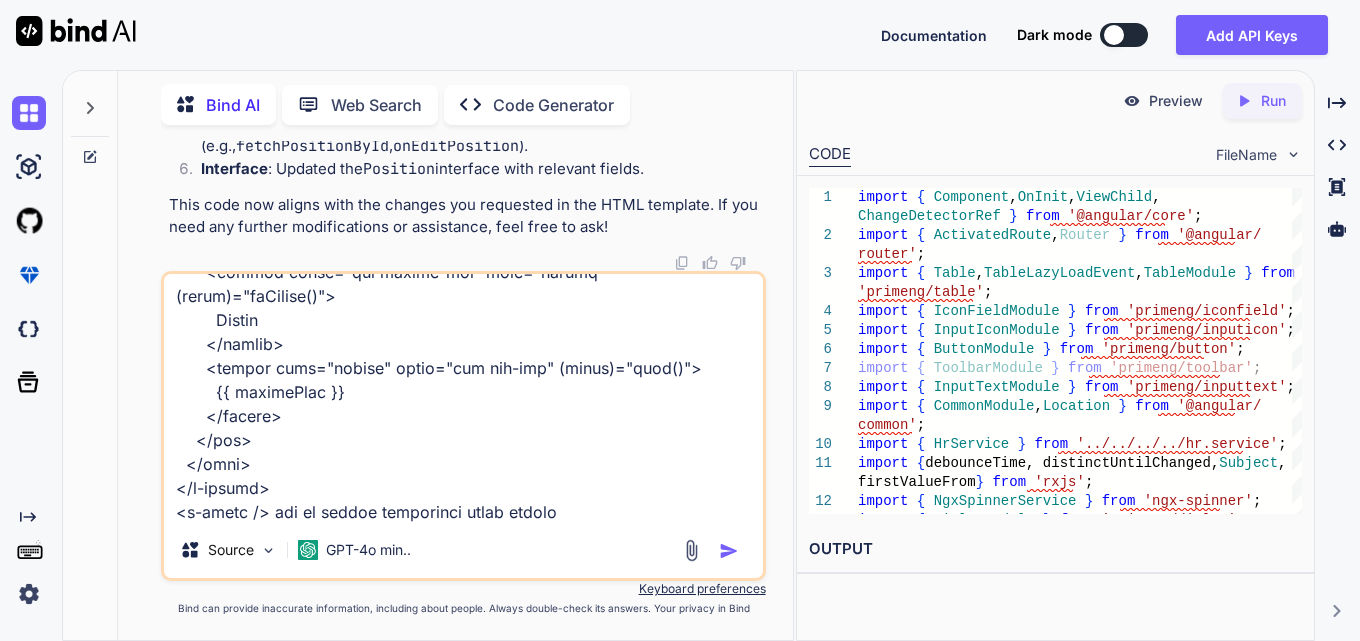 type on "x" 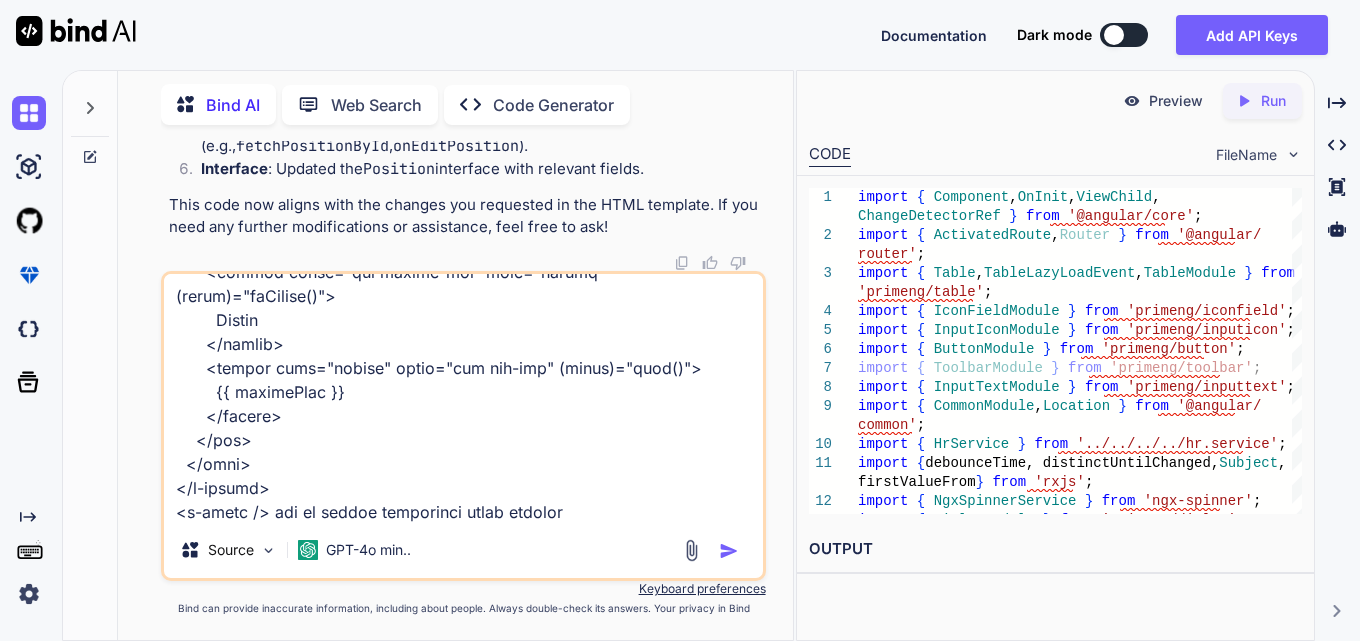type on "x" 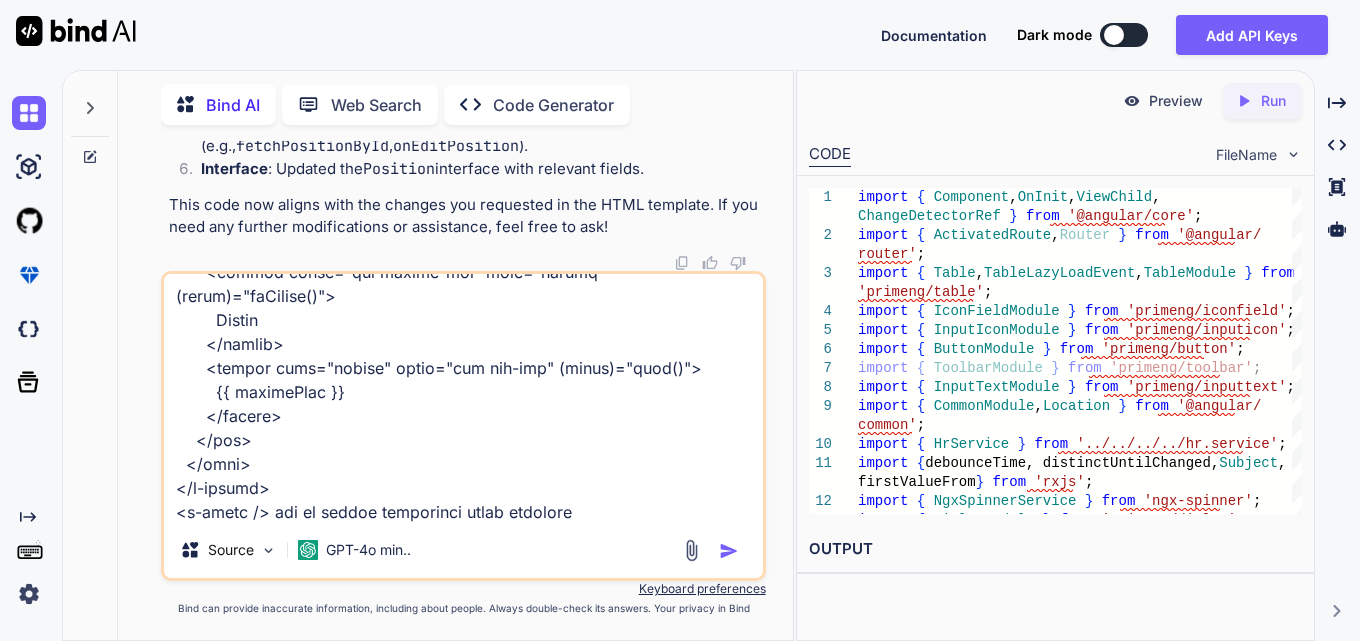 type on "x" 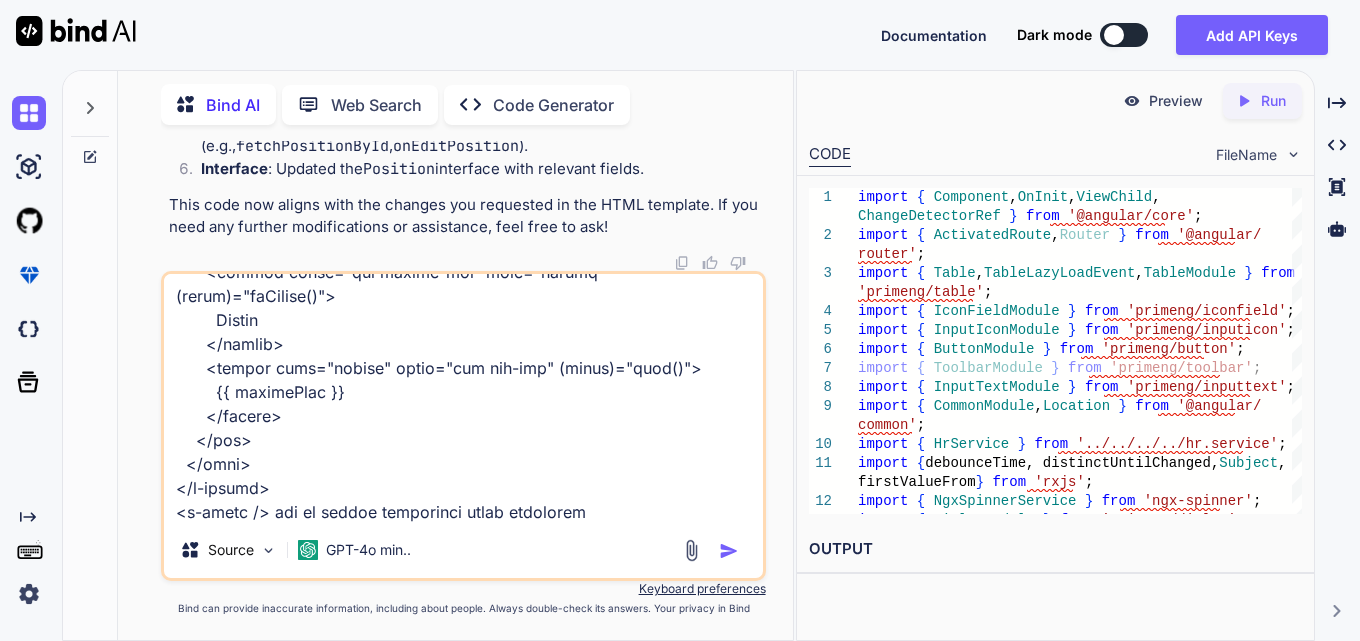type on "x" 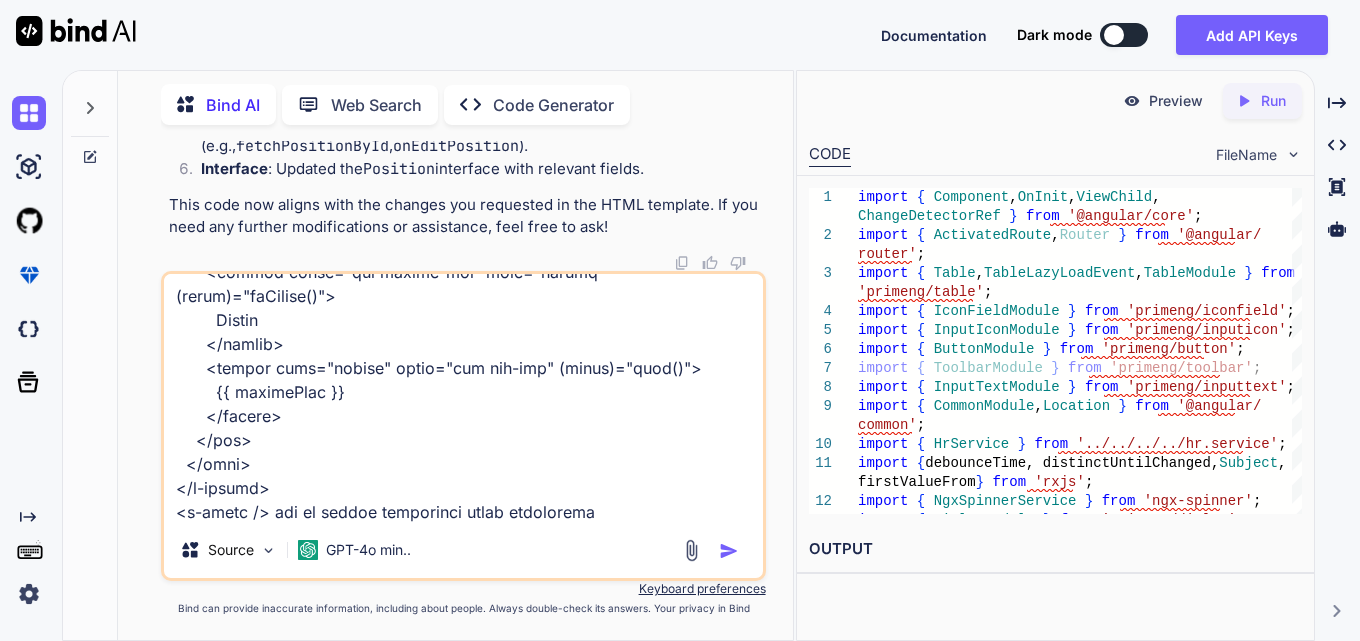 type on "x" 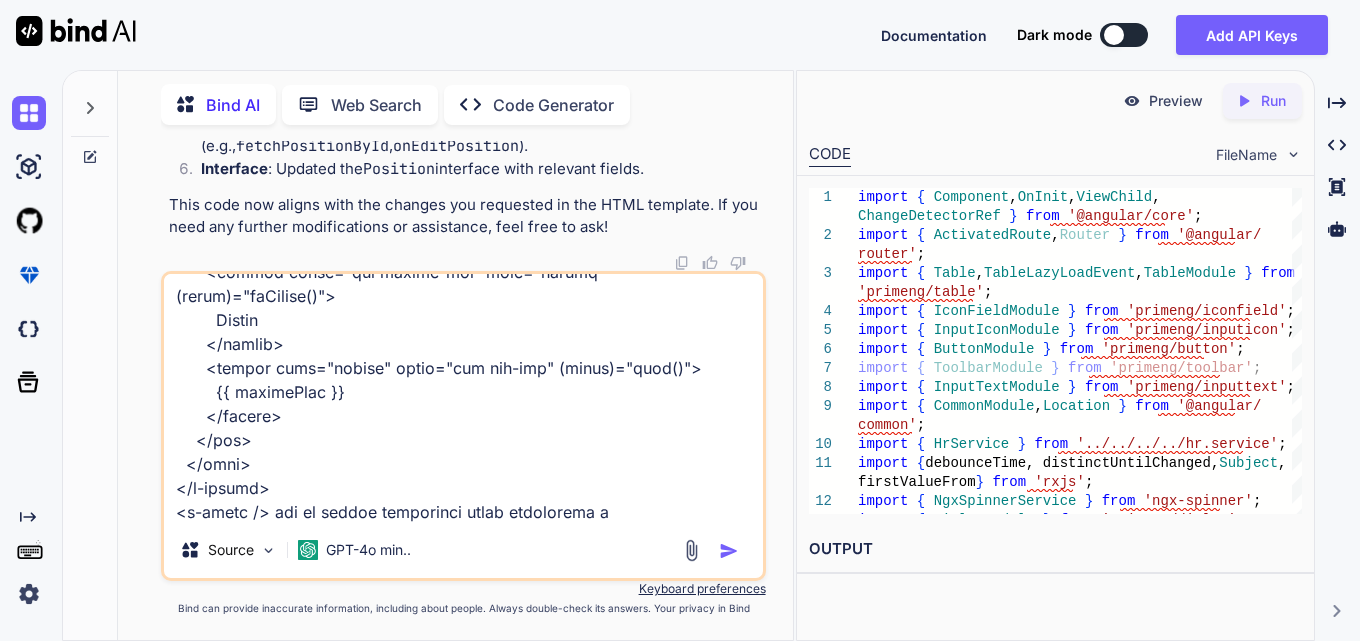 type on "x" 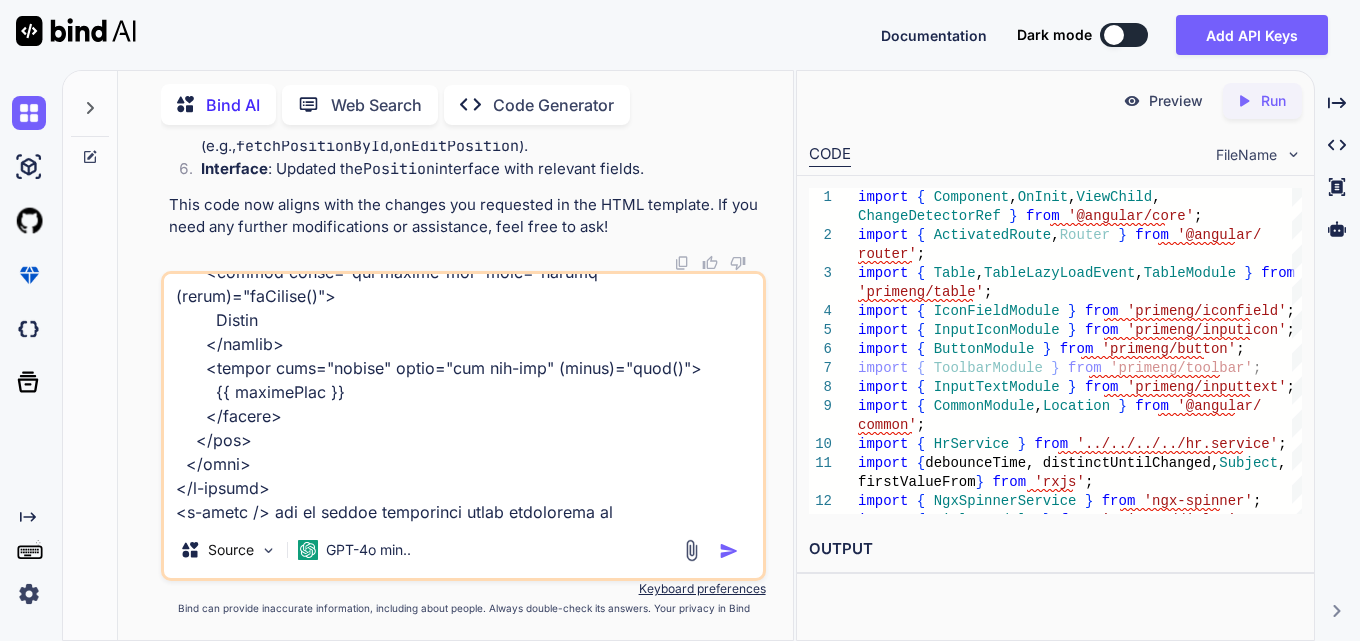 type on "x" 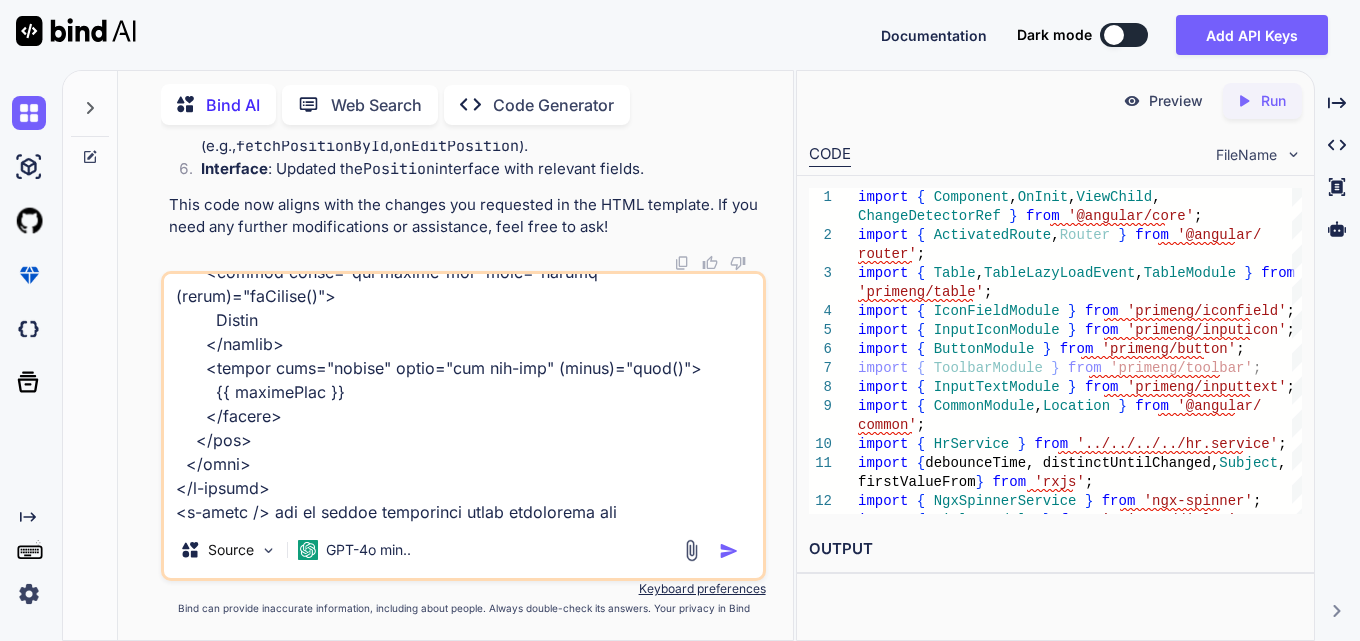 type on "x" 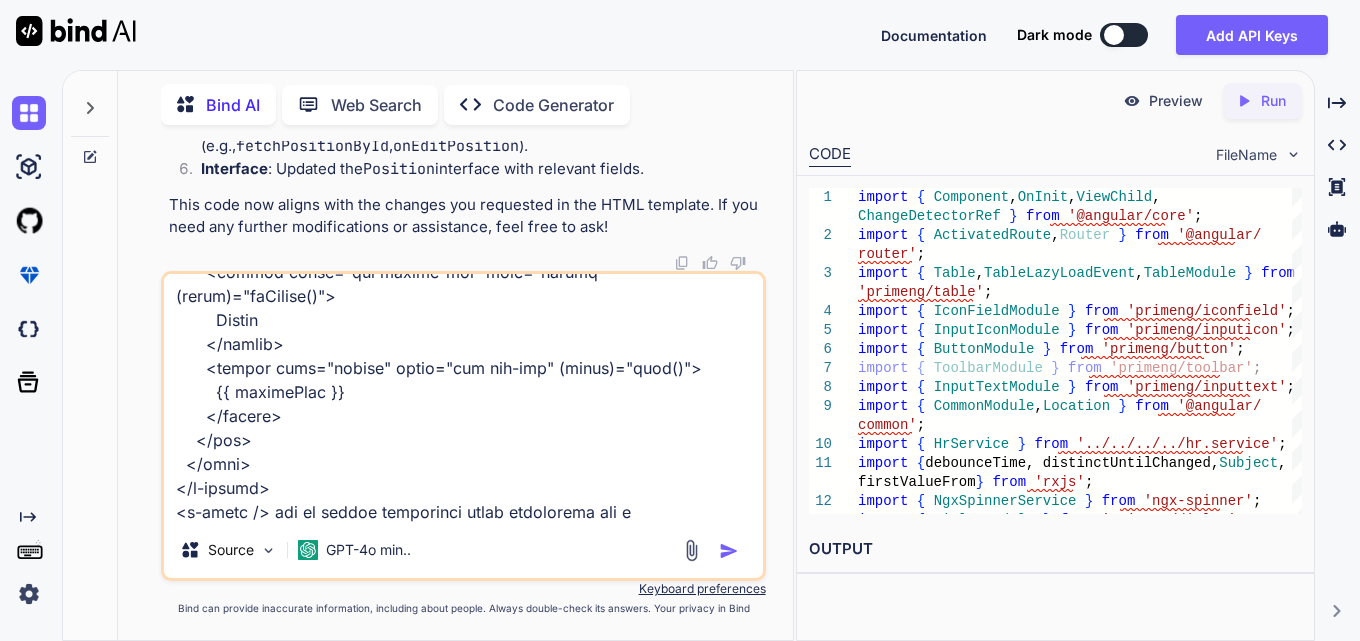 type on "x" 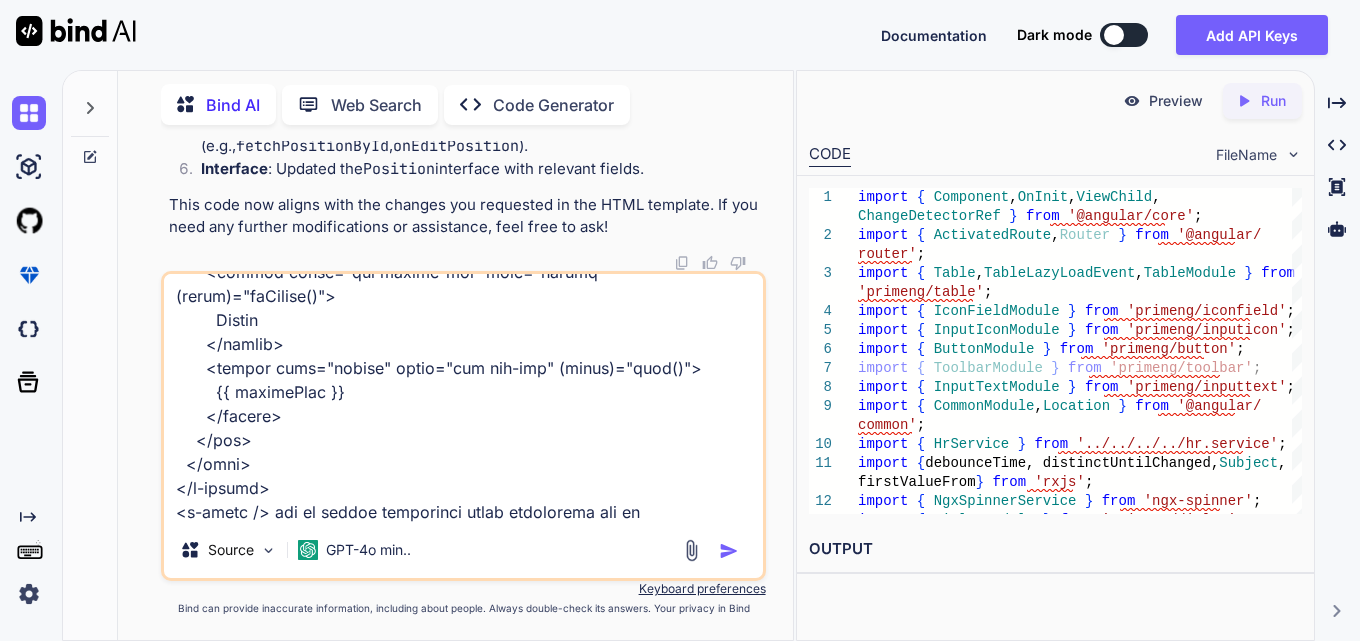 type on "x" 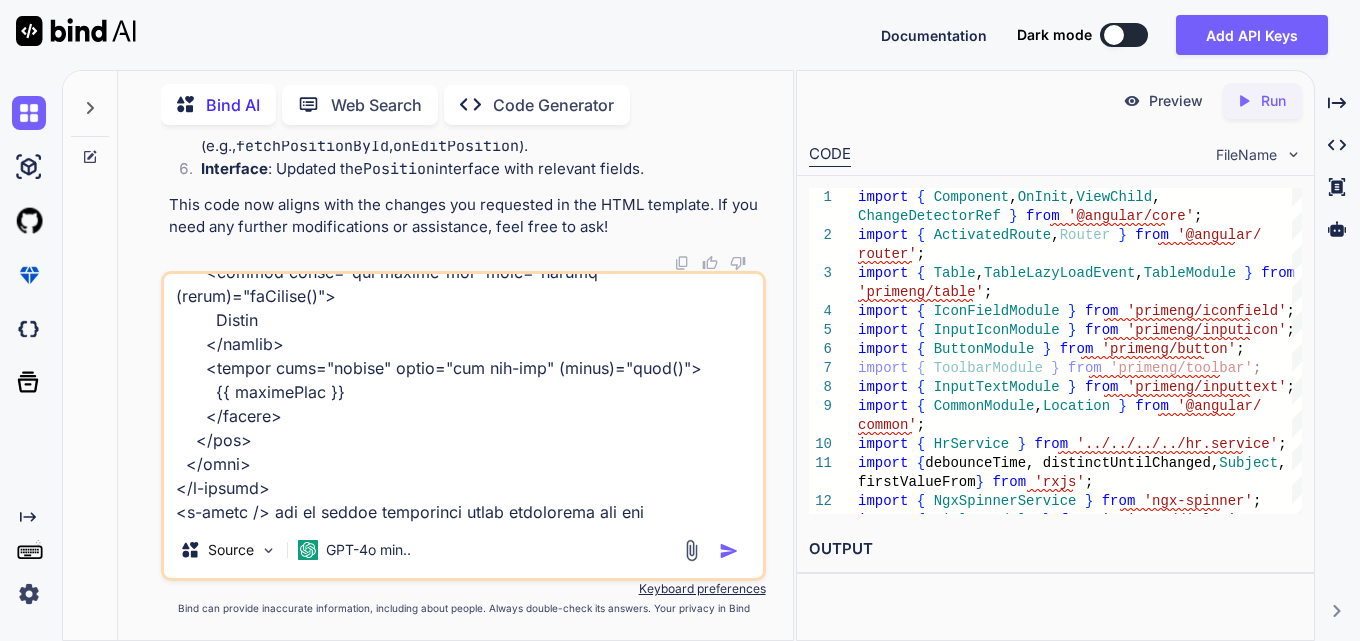 type on "x" 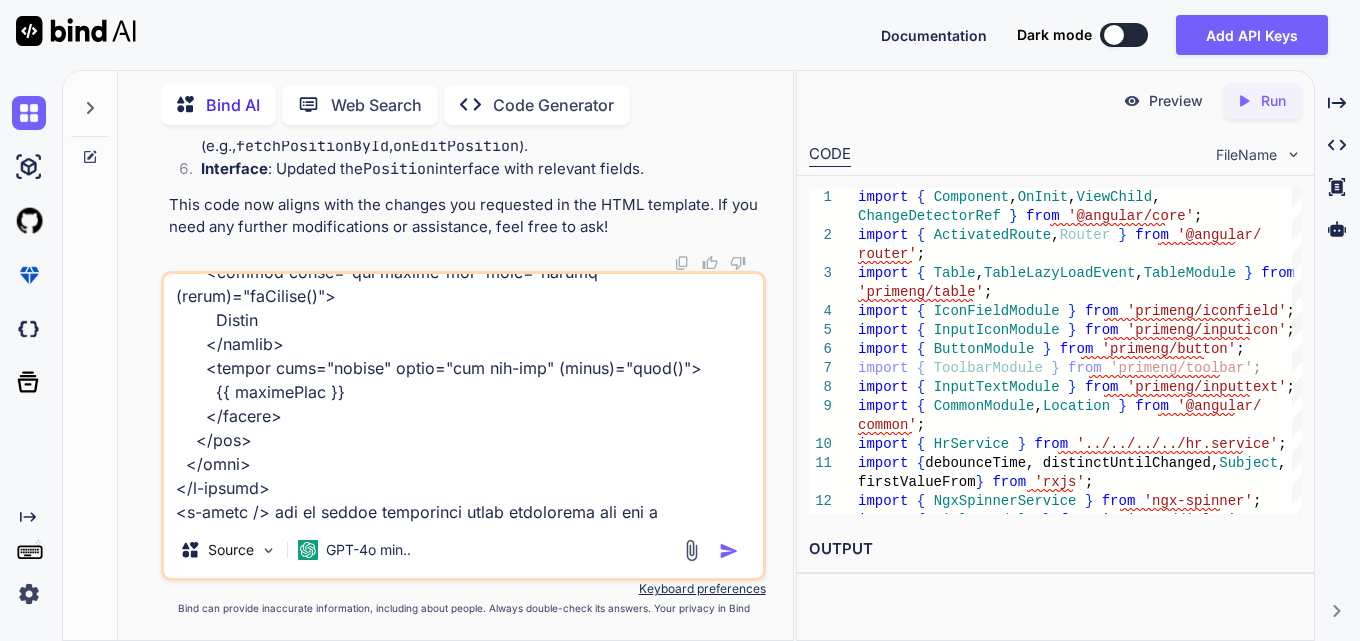 type on "x" 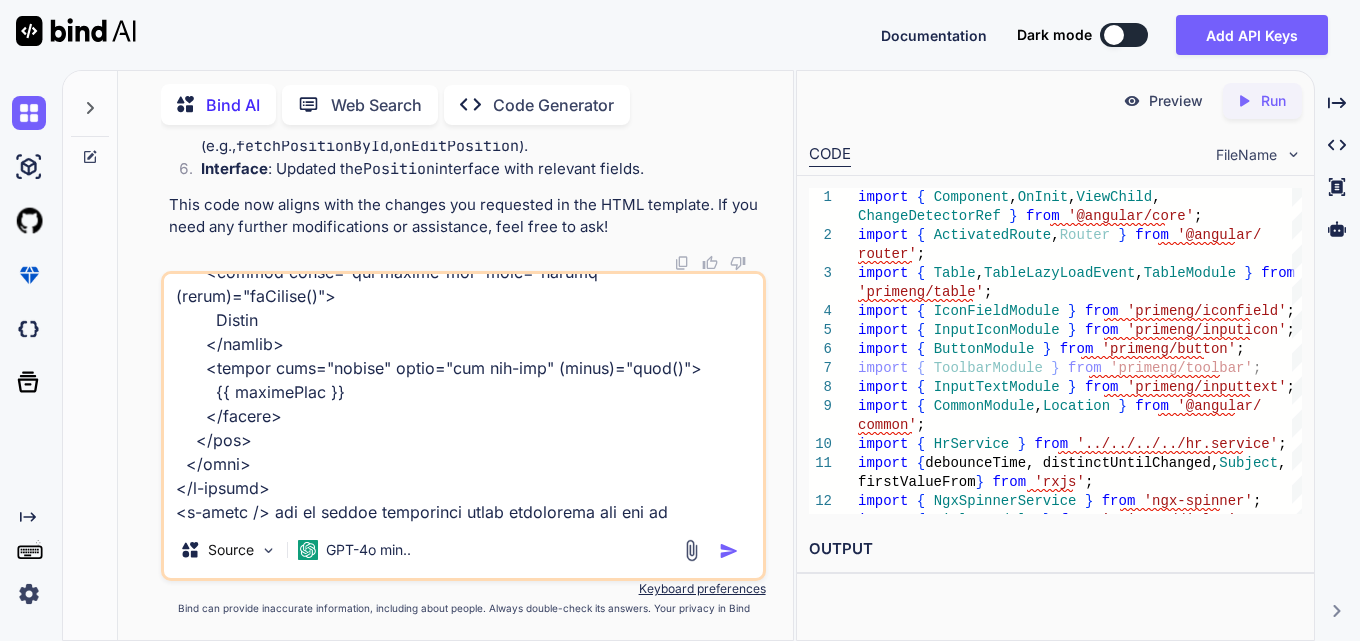 type on "x" 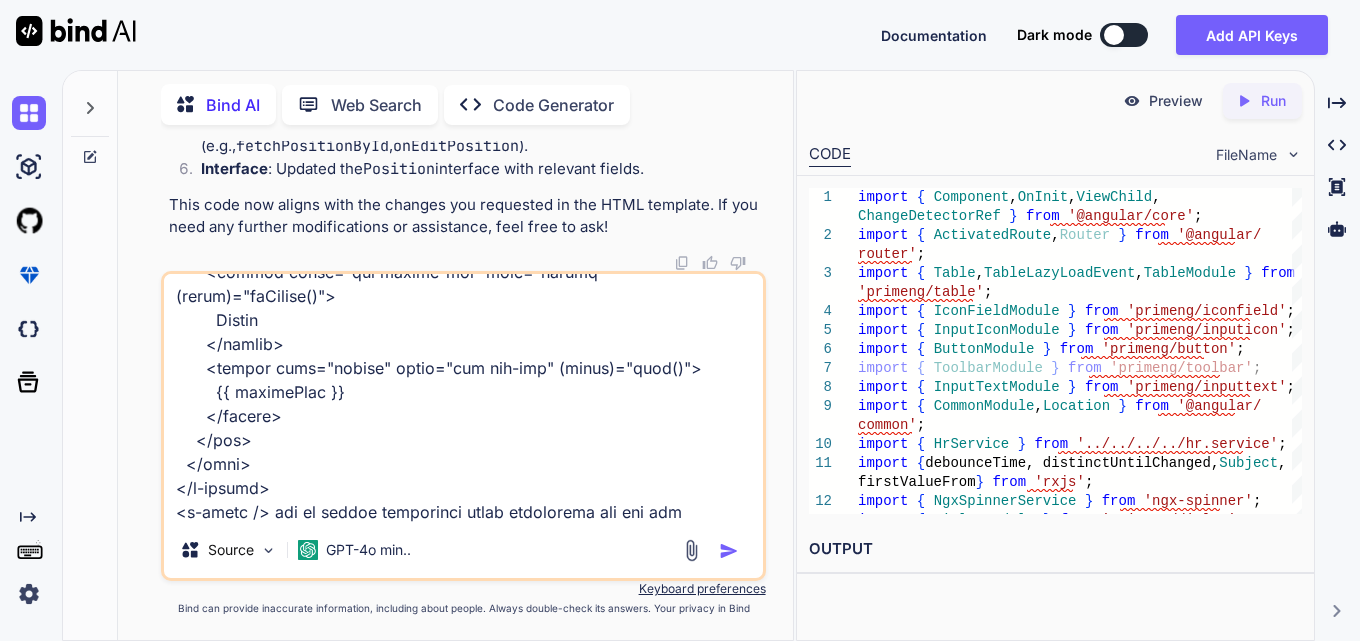 type on "x" 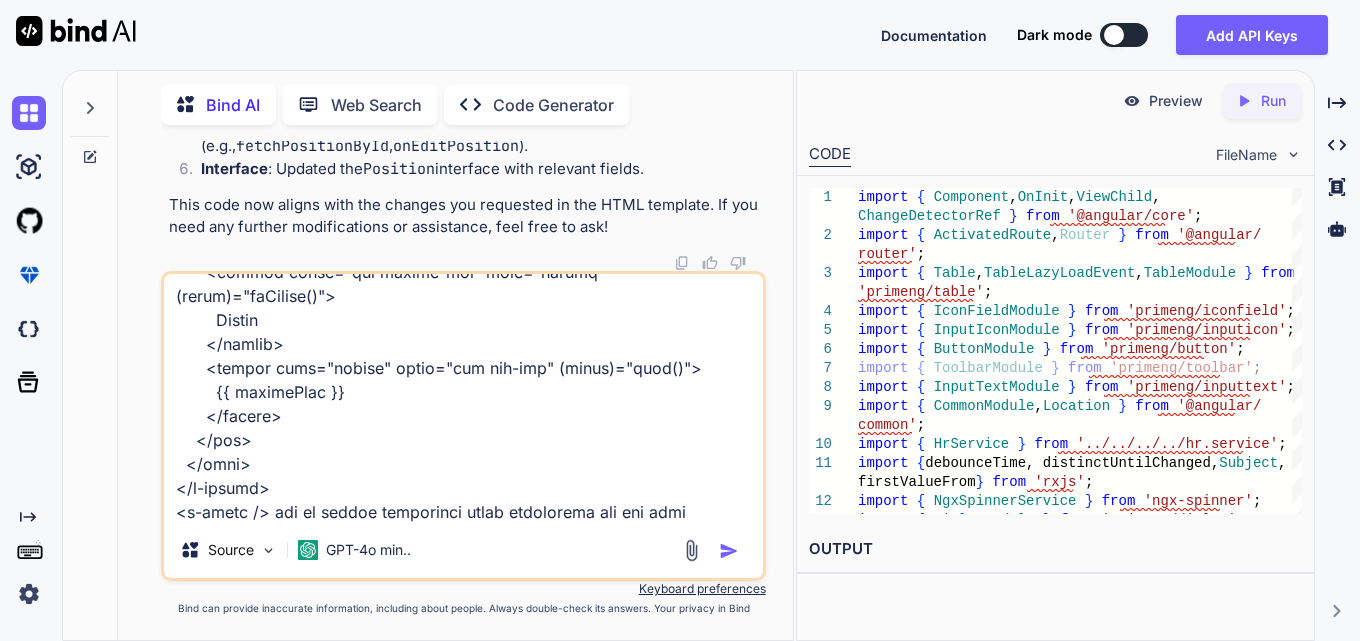 type on "x" 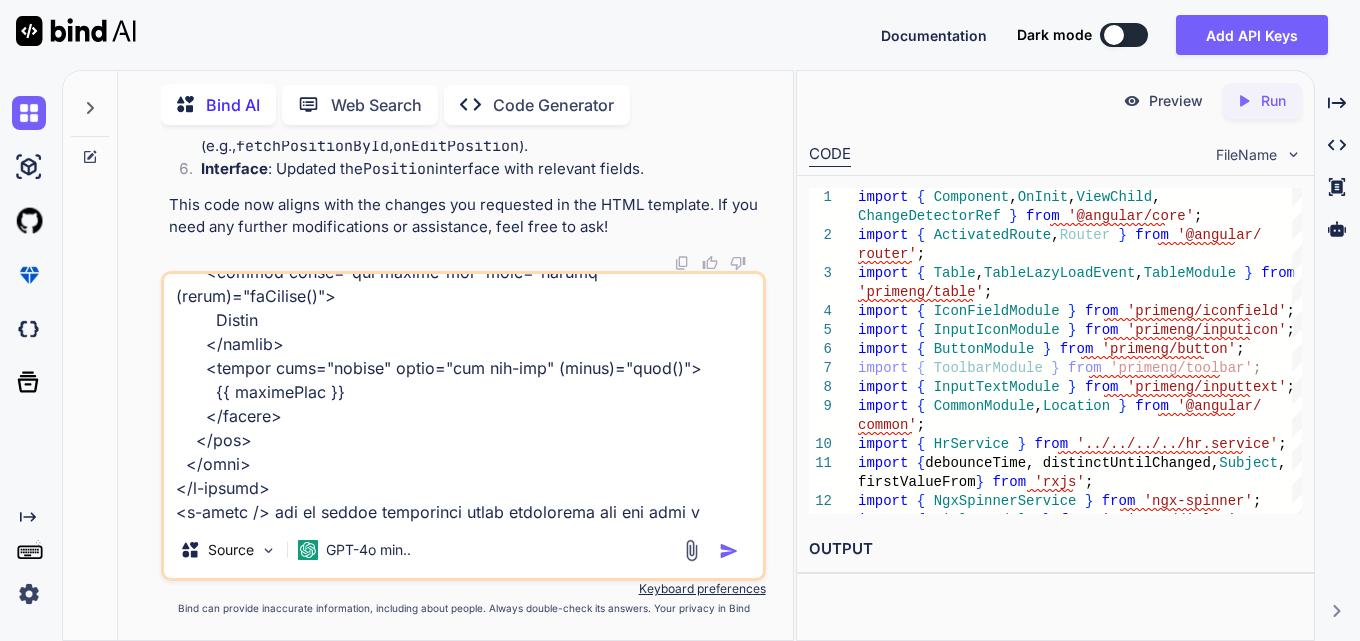 type on "x" 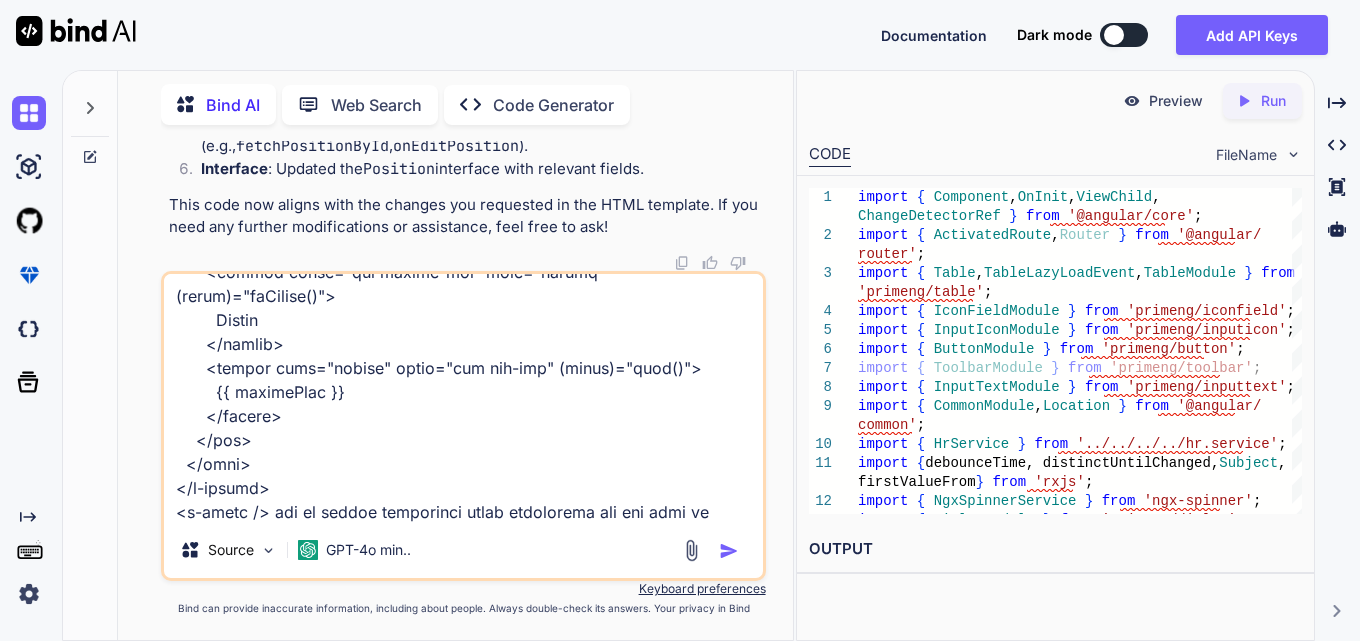 type on "x" 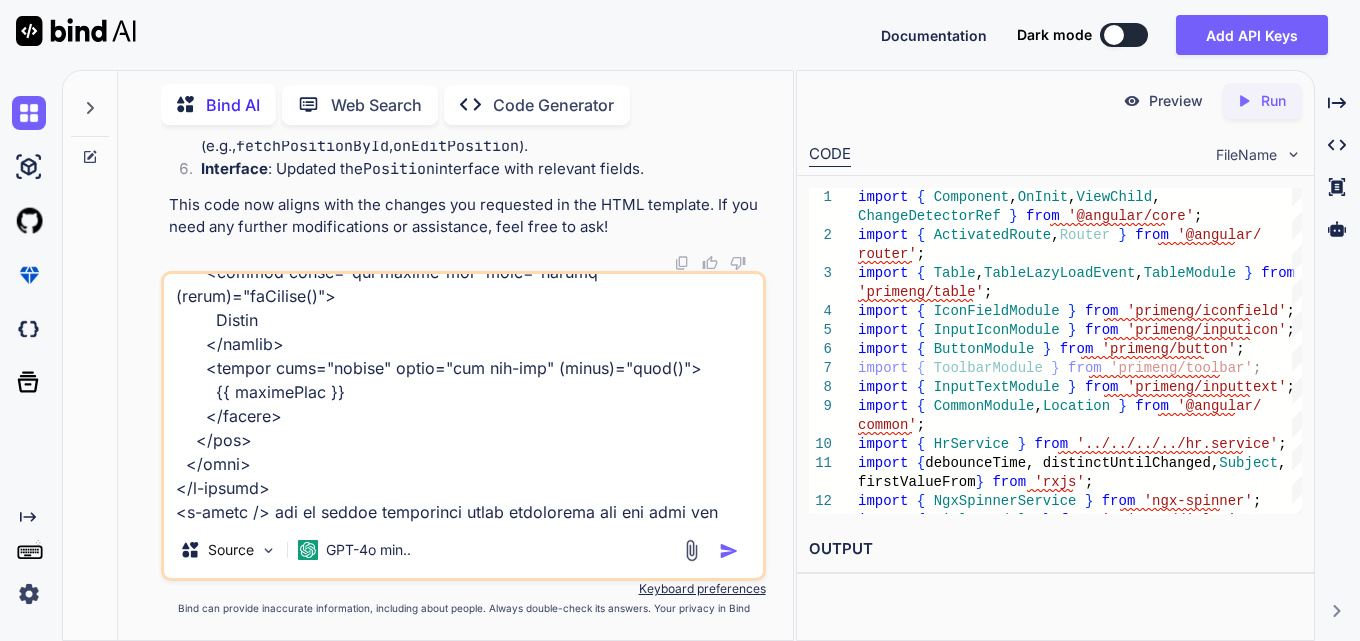 type on "x" 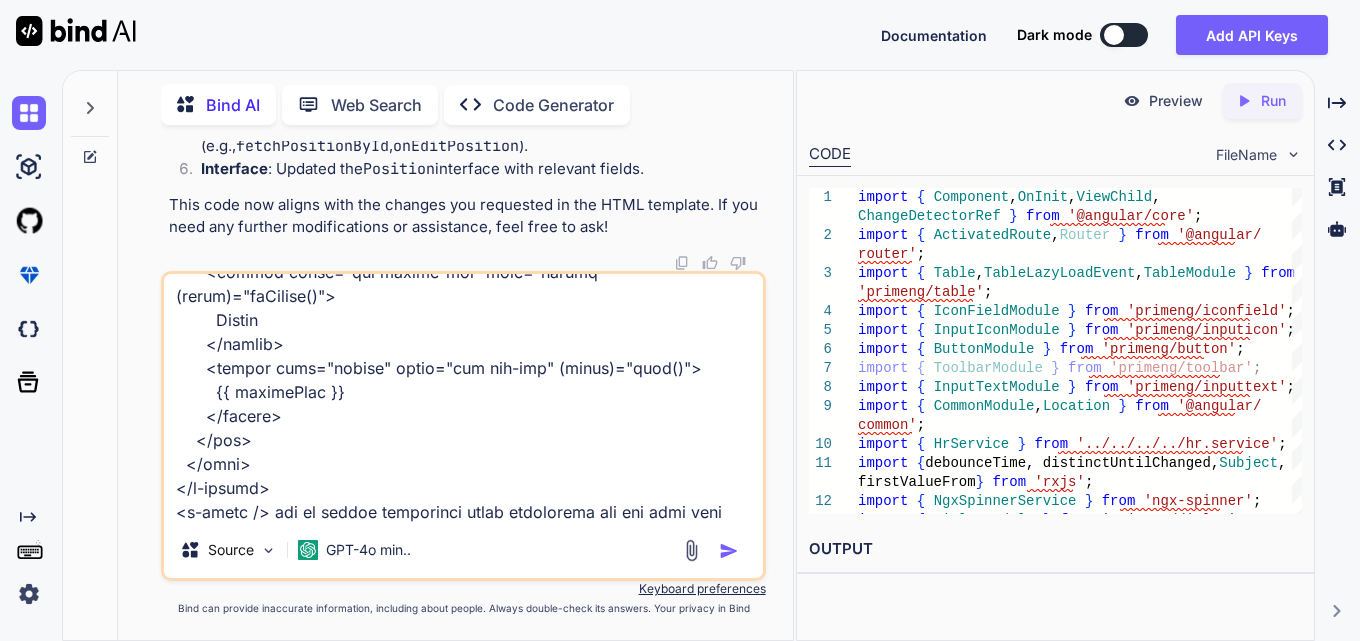 type on "x" 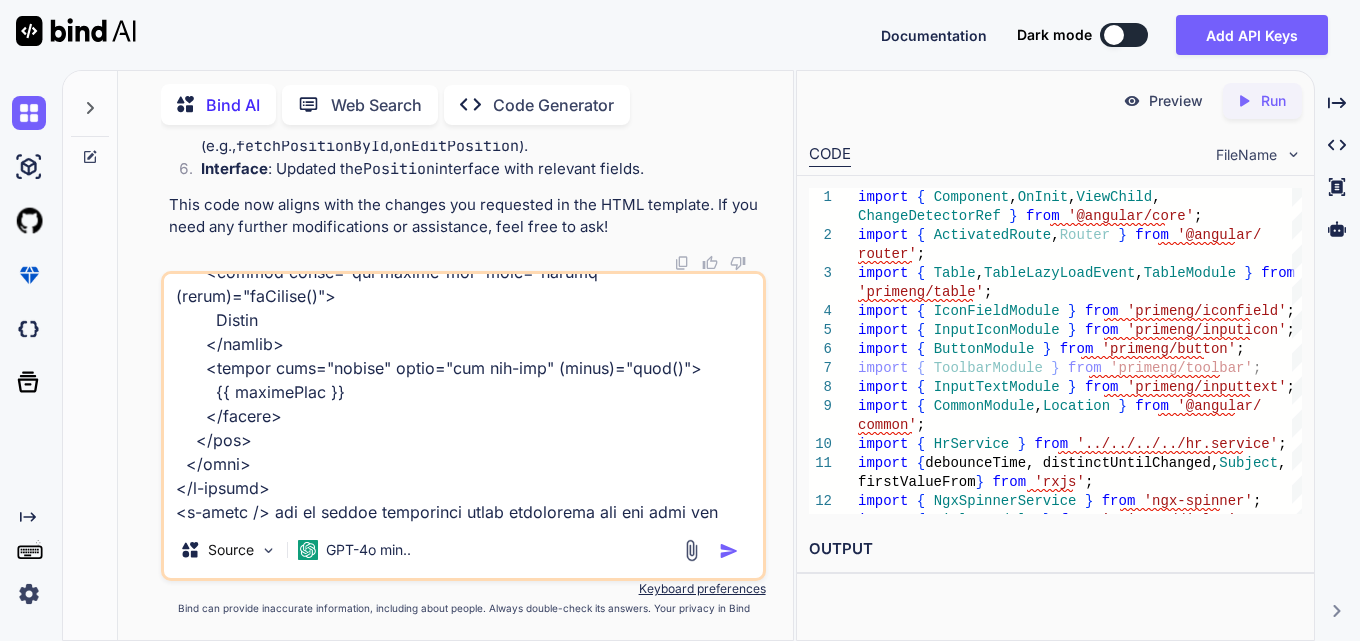 type on "x" 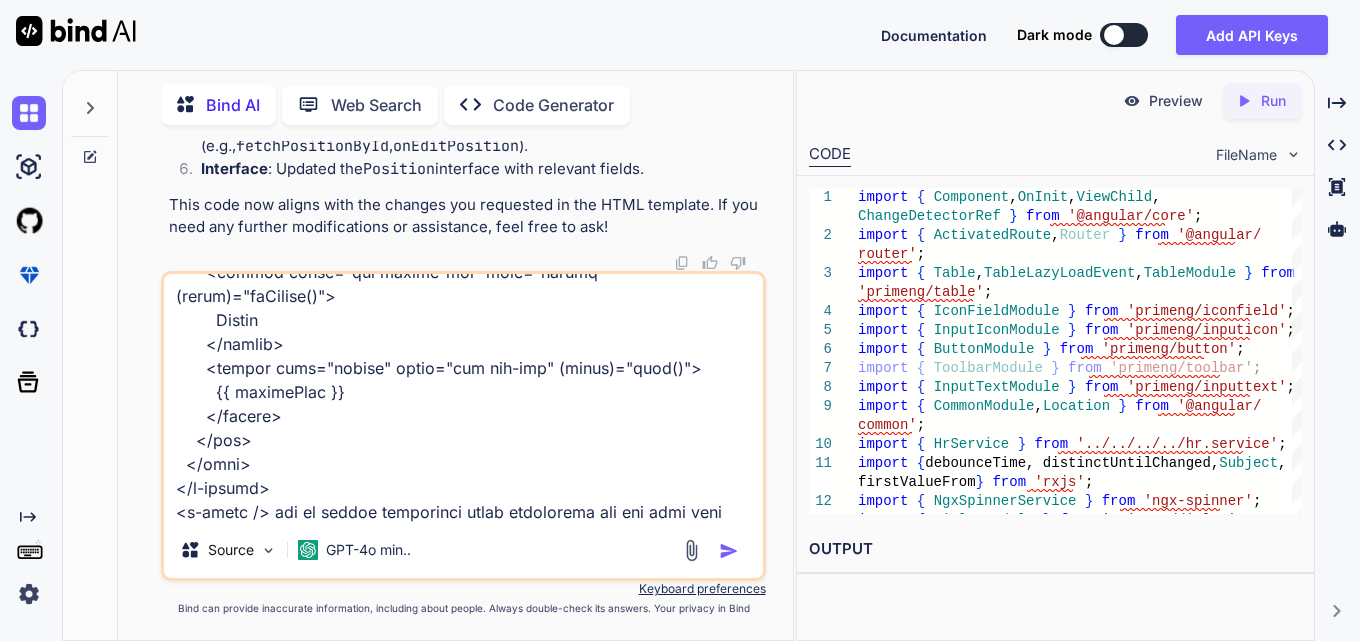 type on "x" 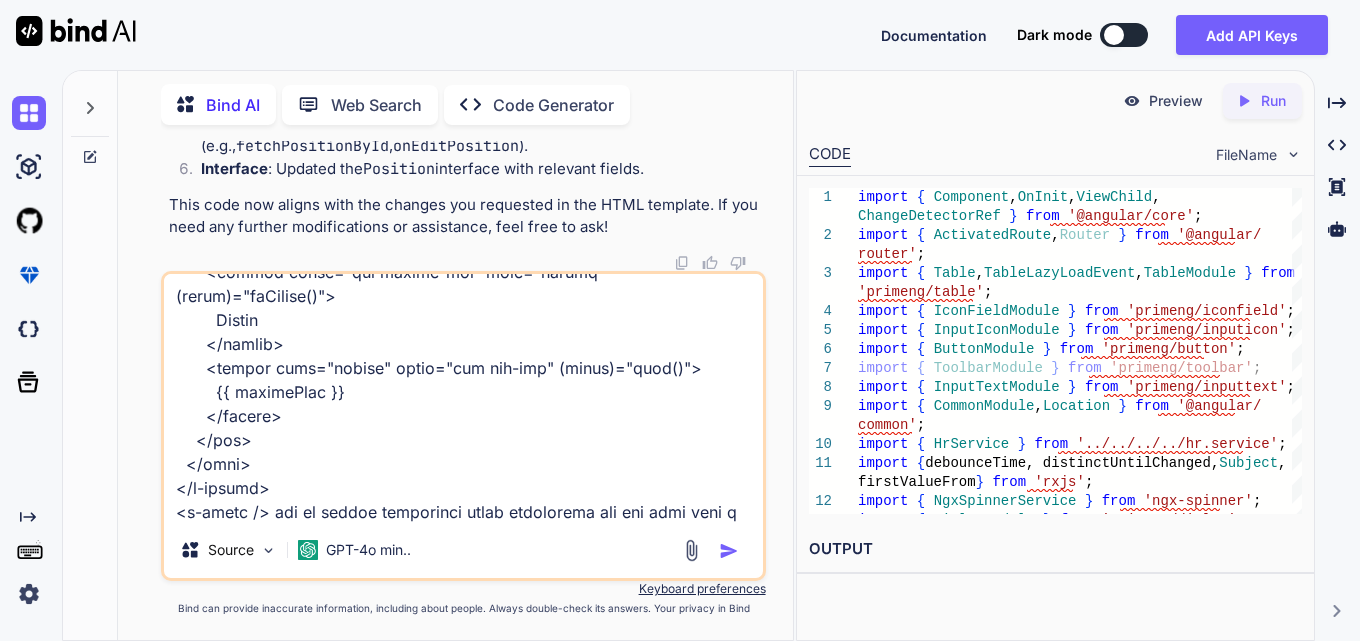 scroll, scrollTop: 3818, scrollLeft: 0, axis: vertical 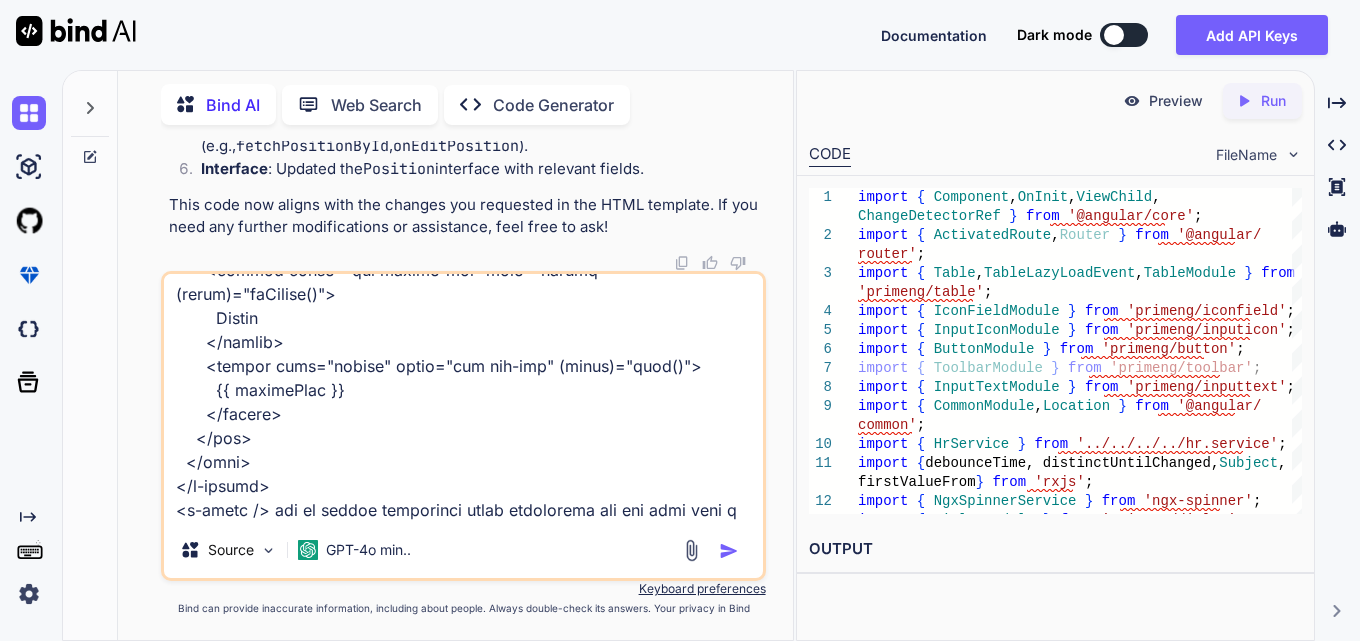 type on "x" 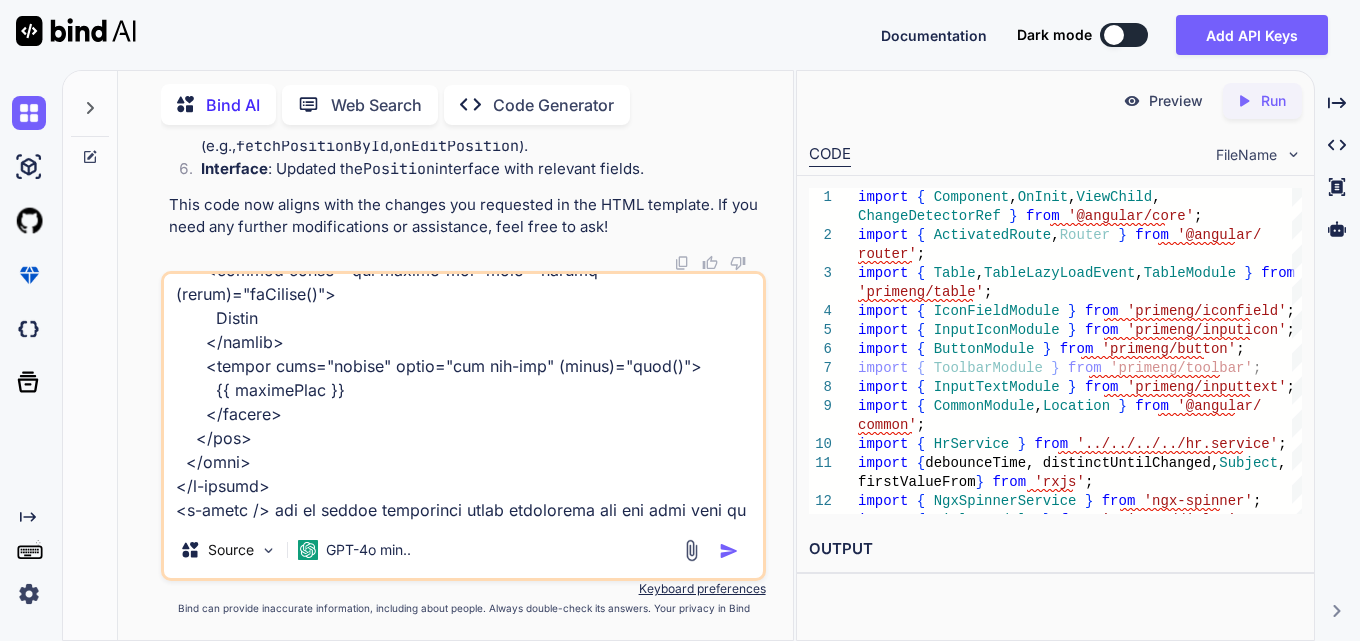 type on "x" 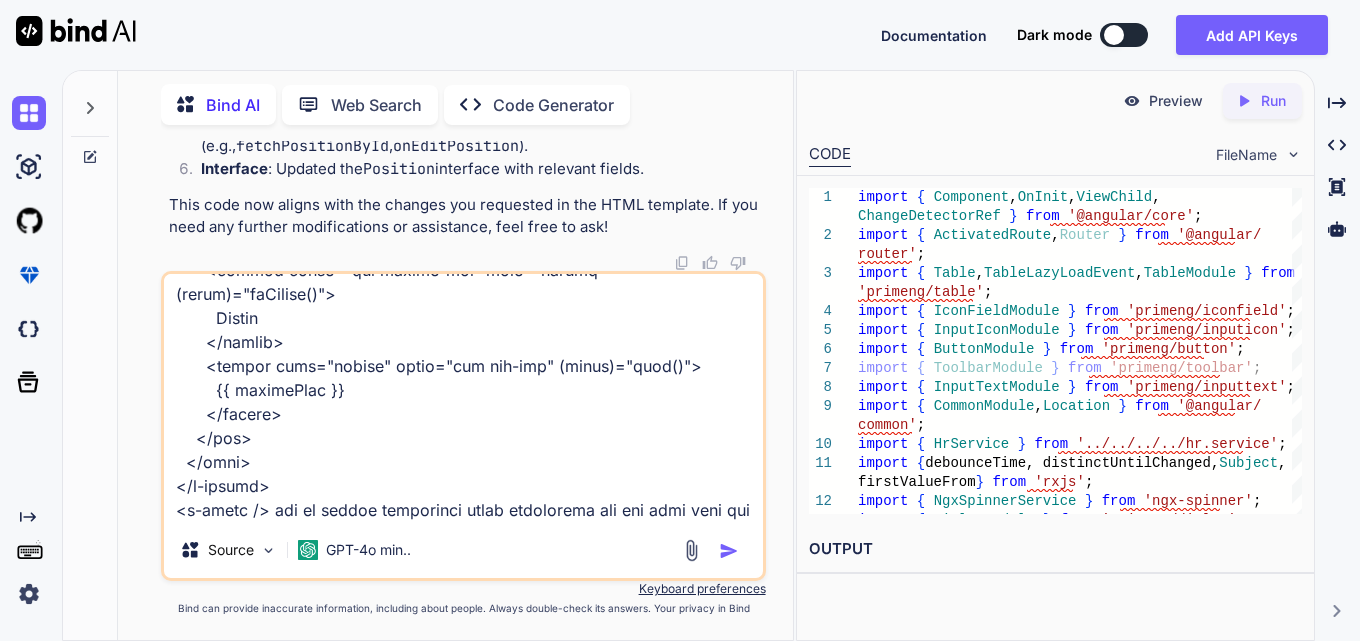 type on "x" 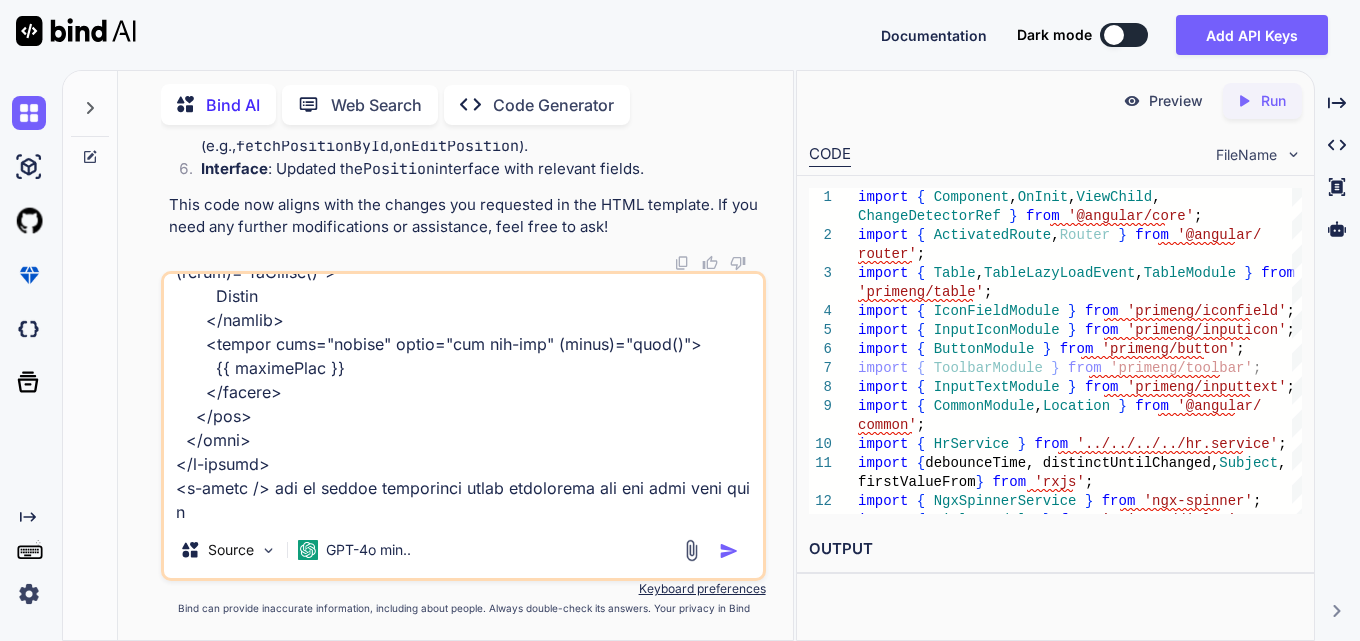 type on "x" 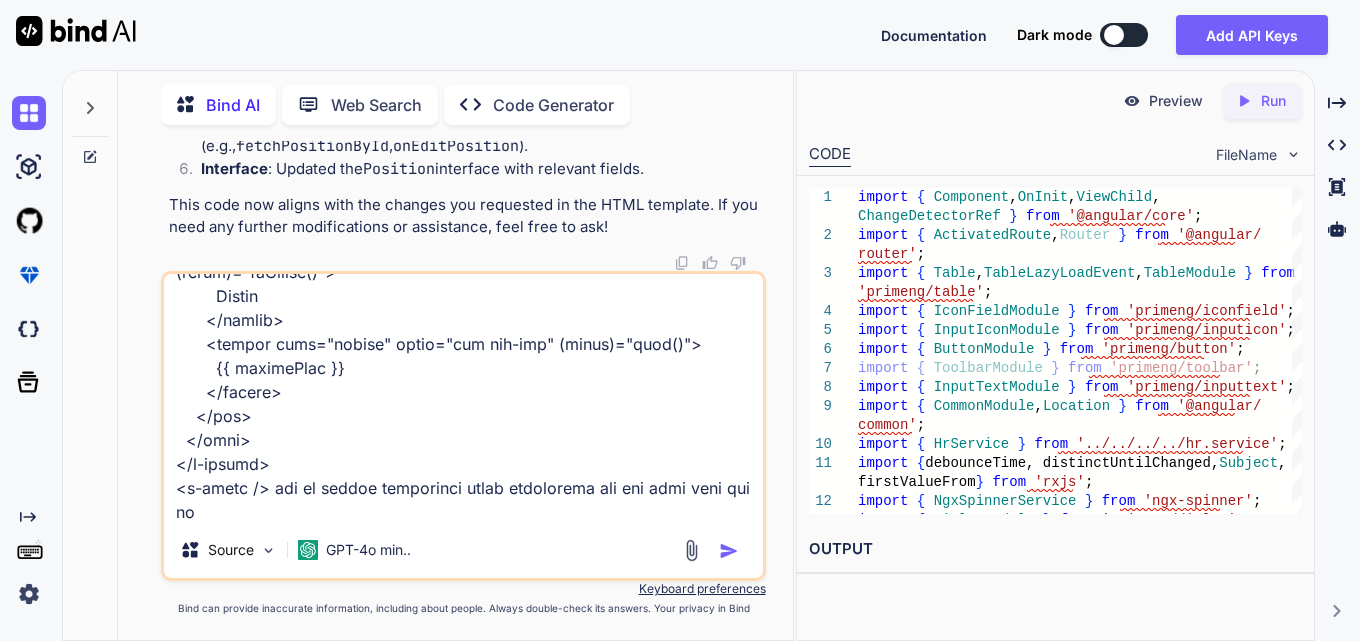 type on "x" 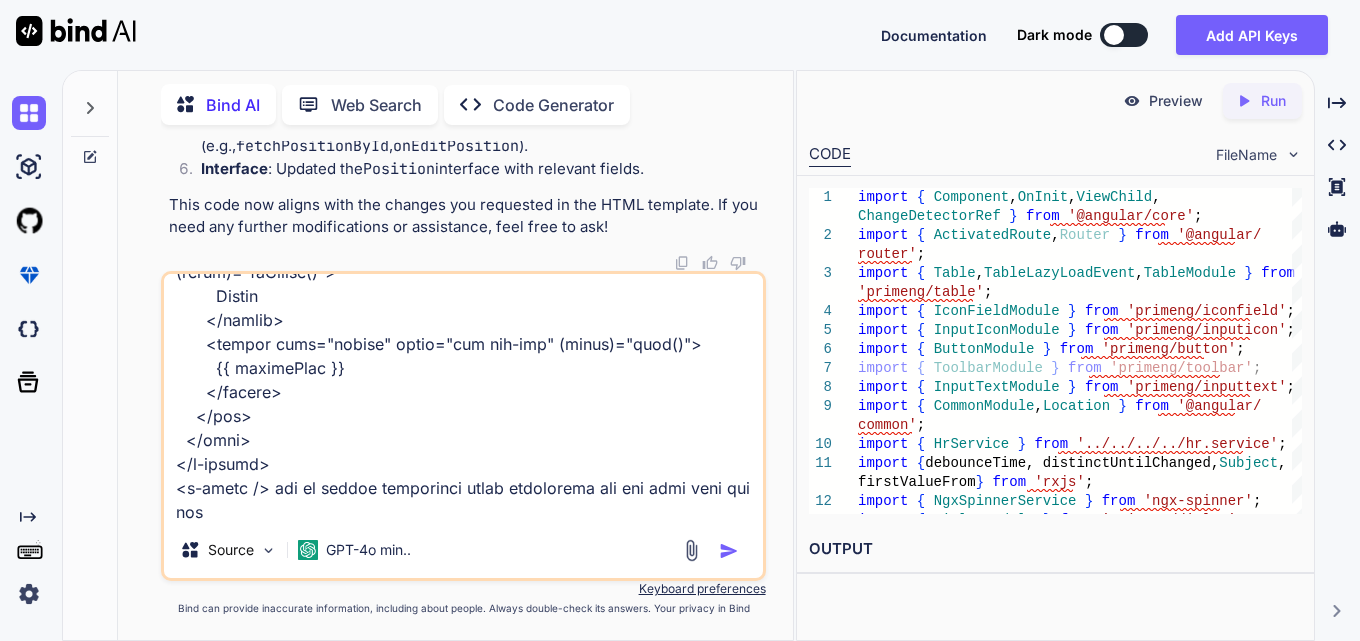 type on "x" 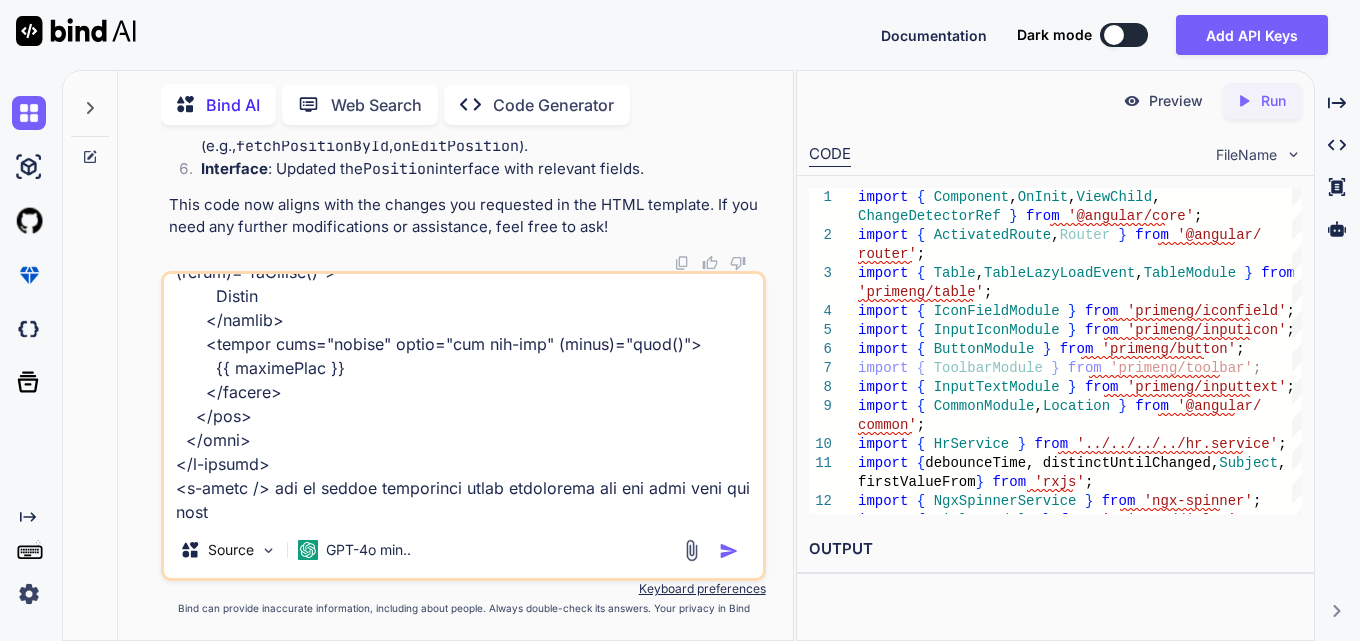 type on "x" 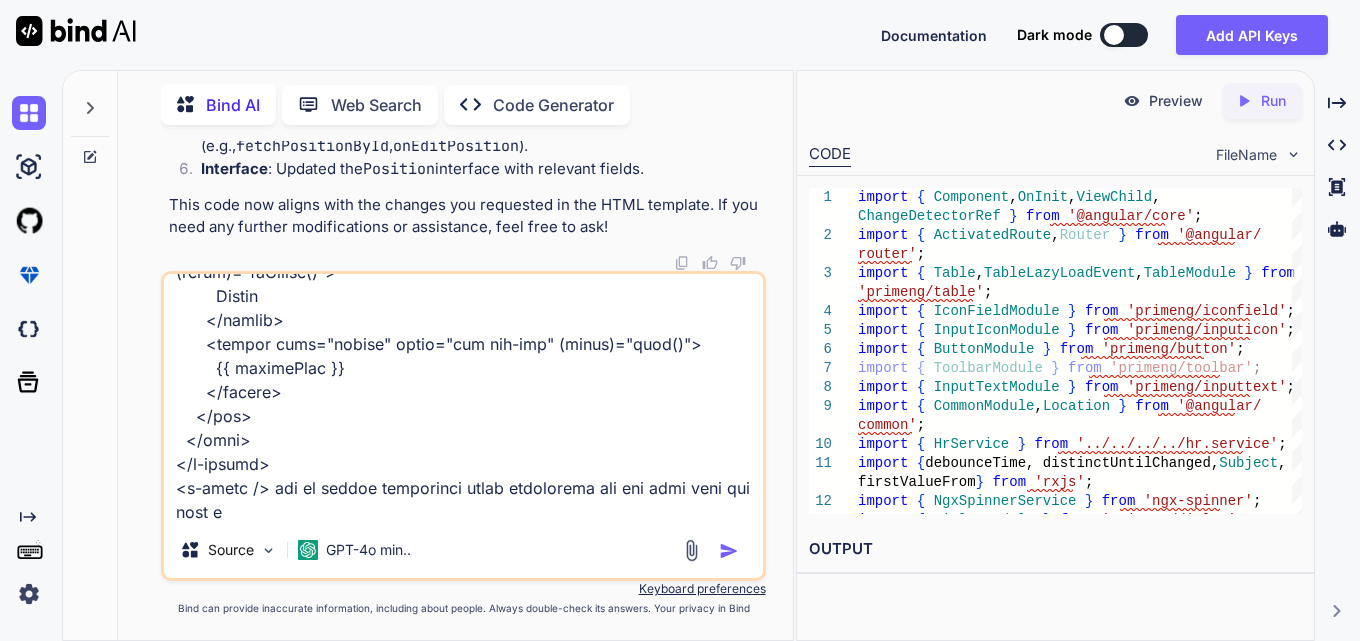 type on "x" 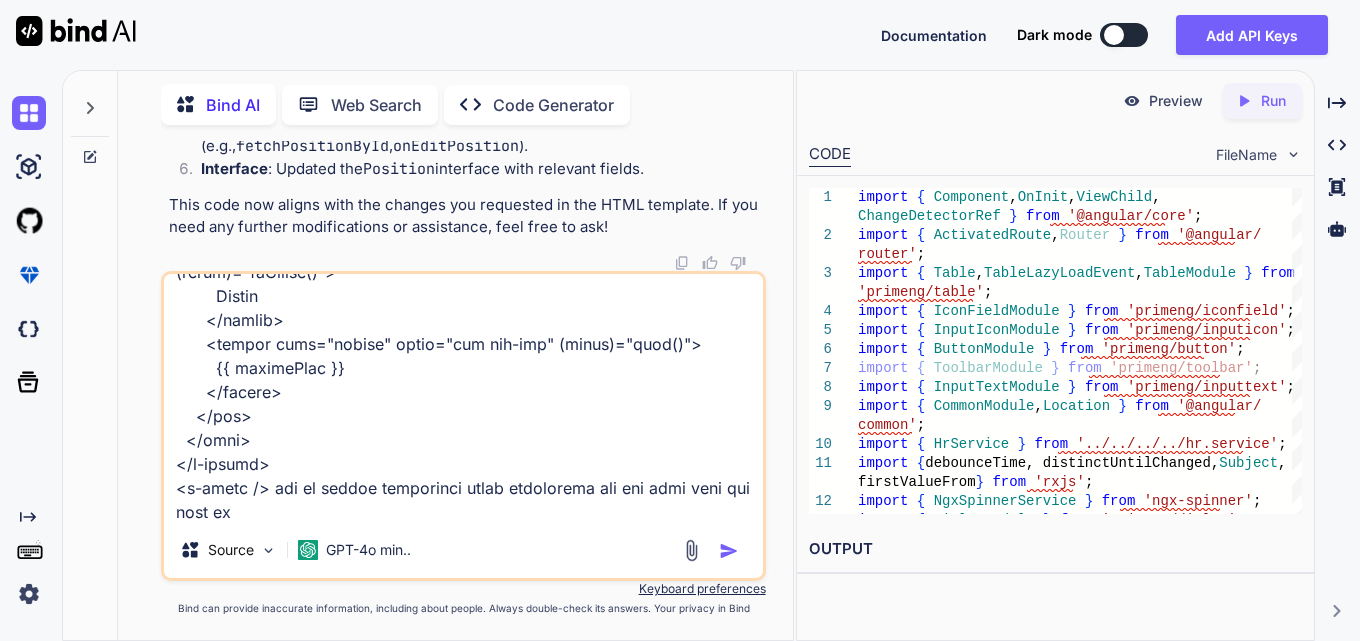 type on "x" 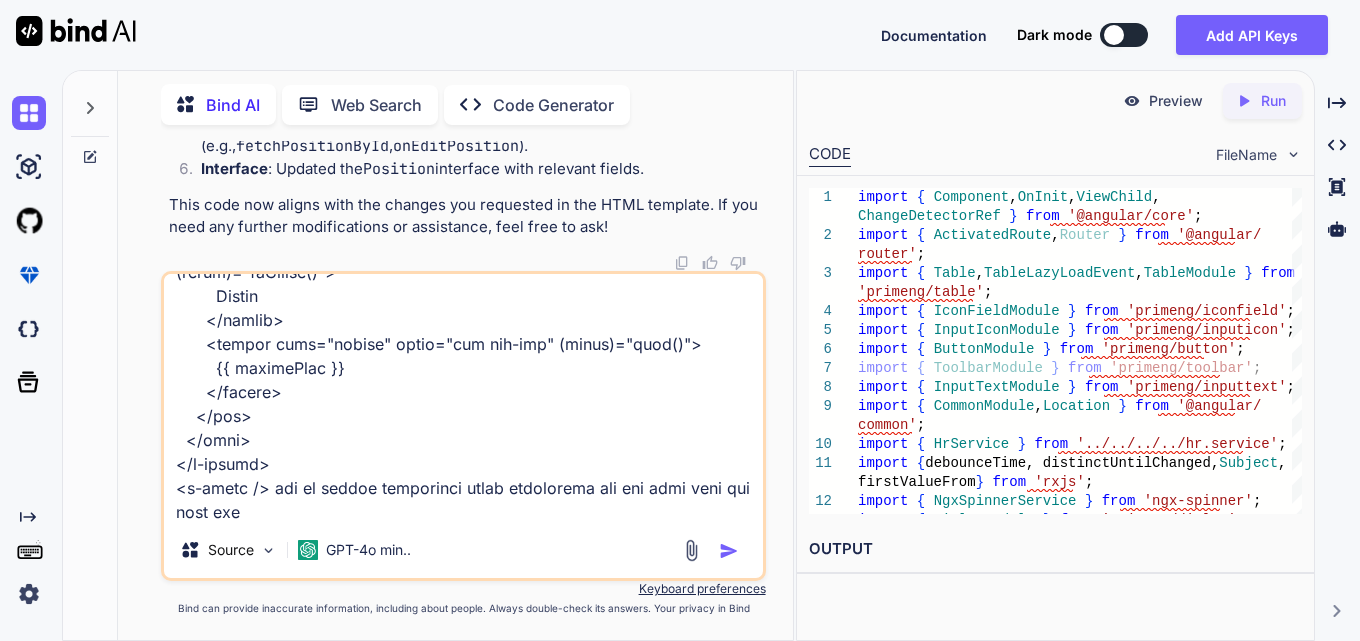 type on "x" 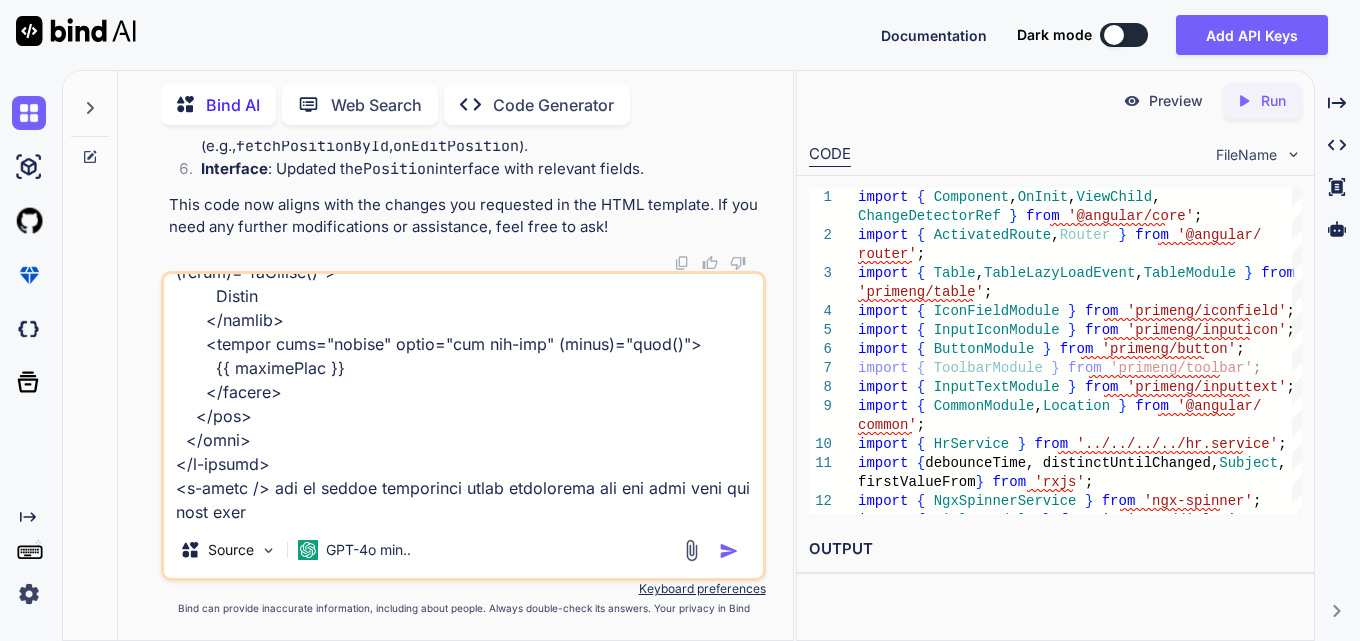 type on "x" 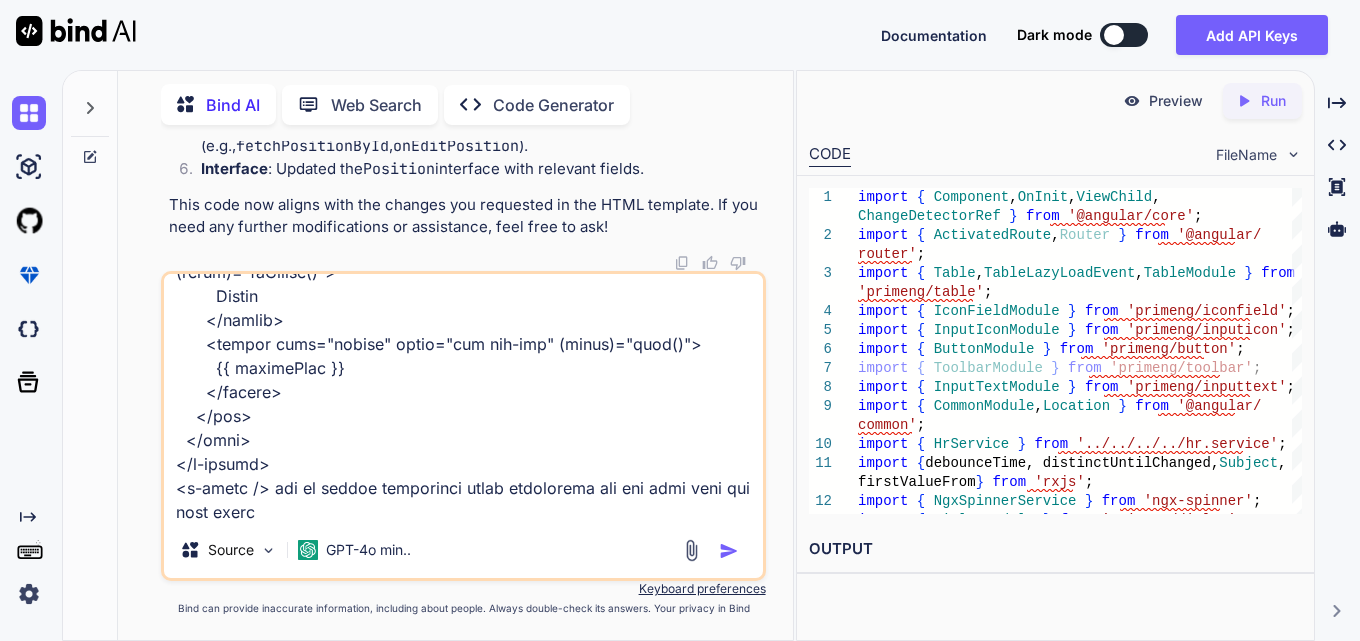 type on "x" 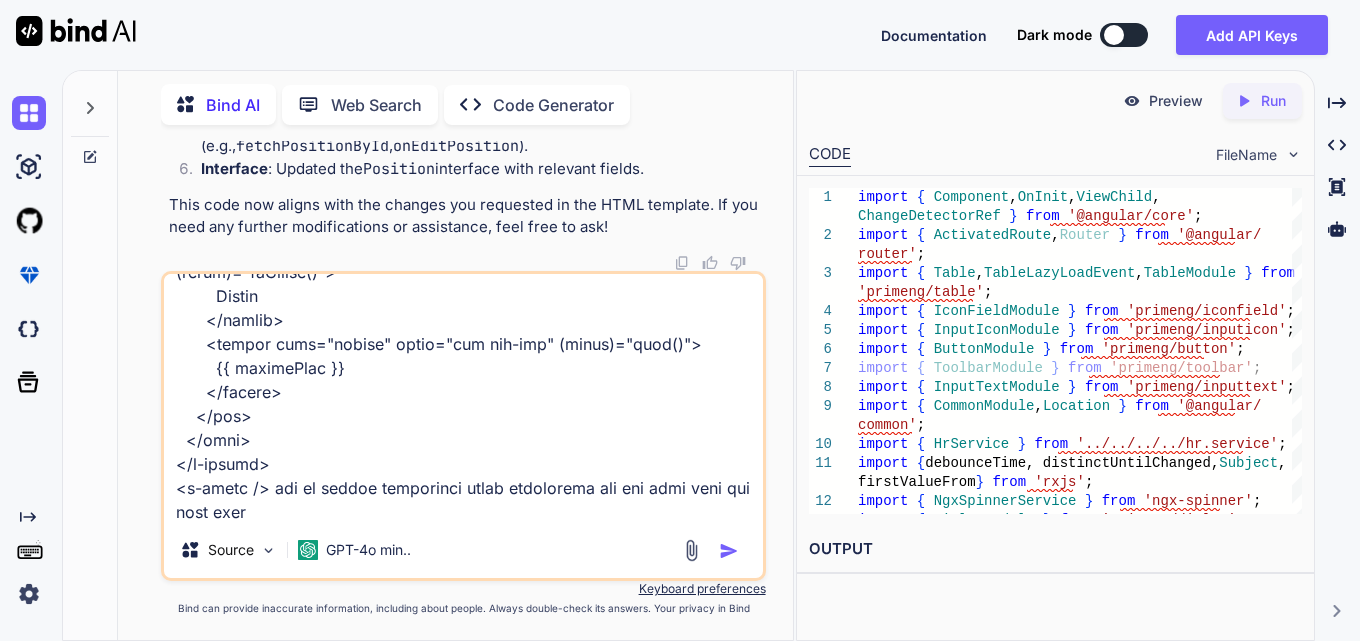 type on "x" 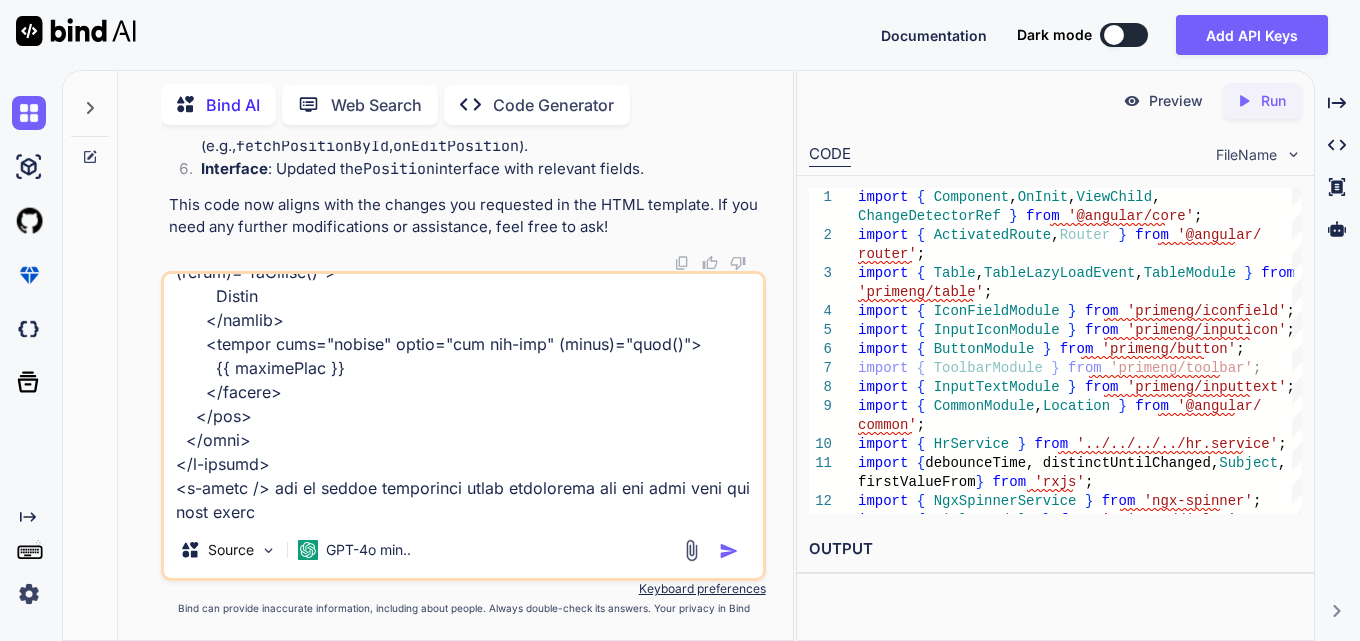 type on "x" 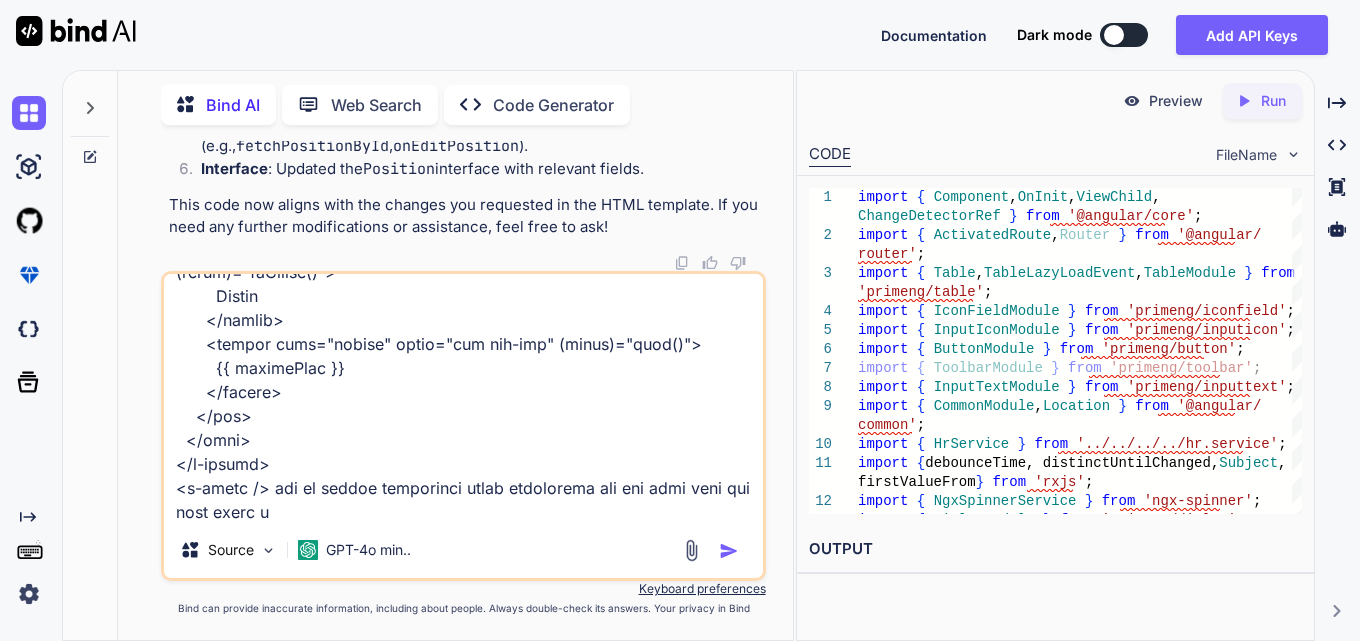 type on "x" 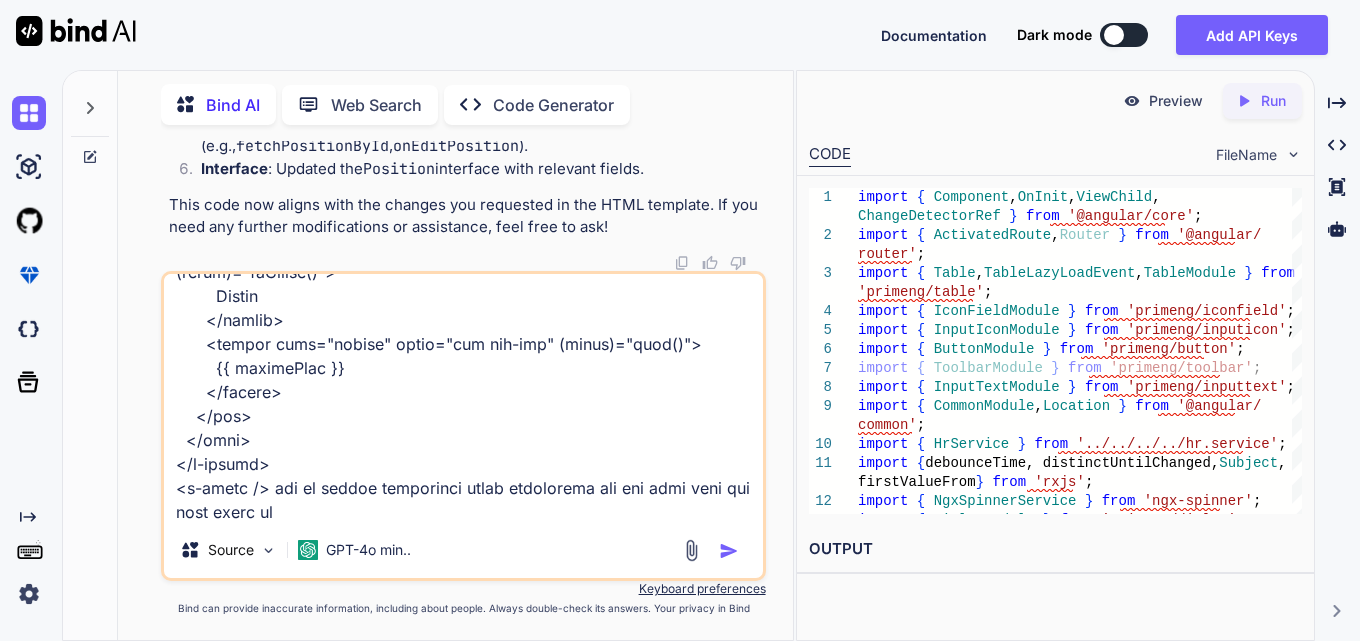 type on "x" 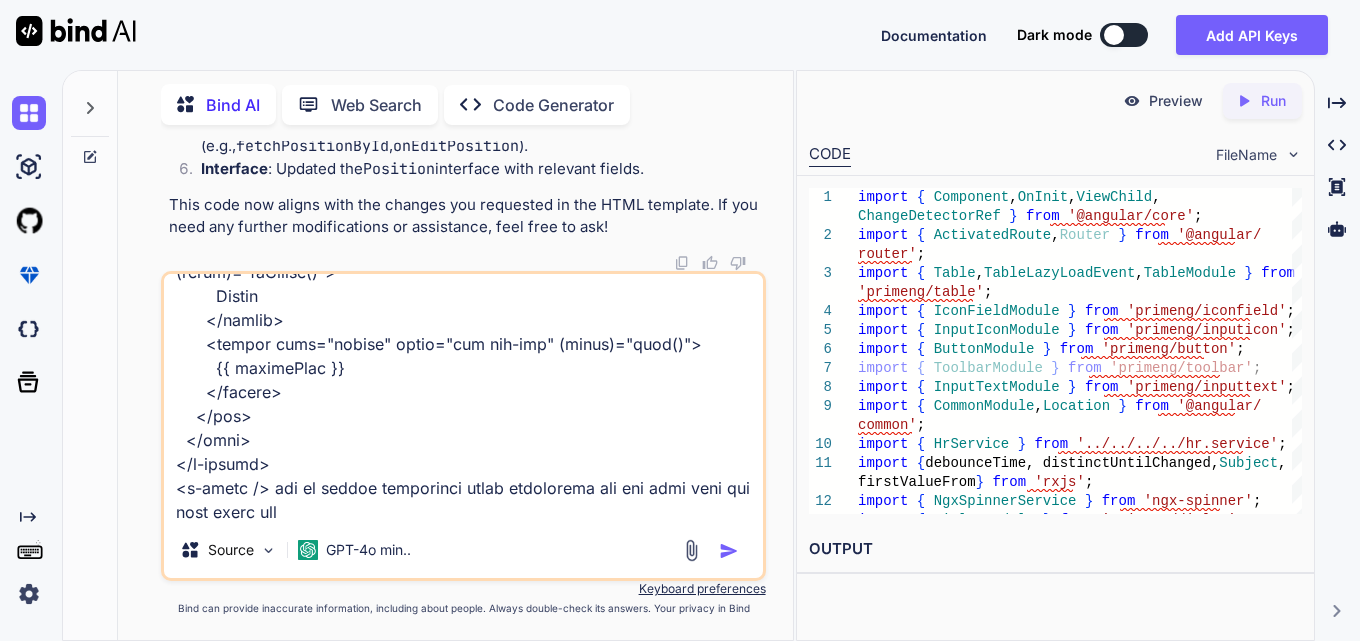type on "x" 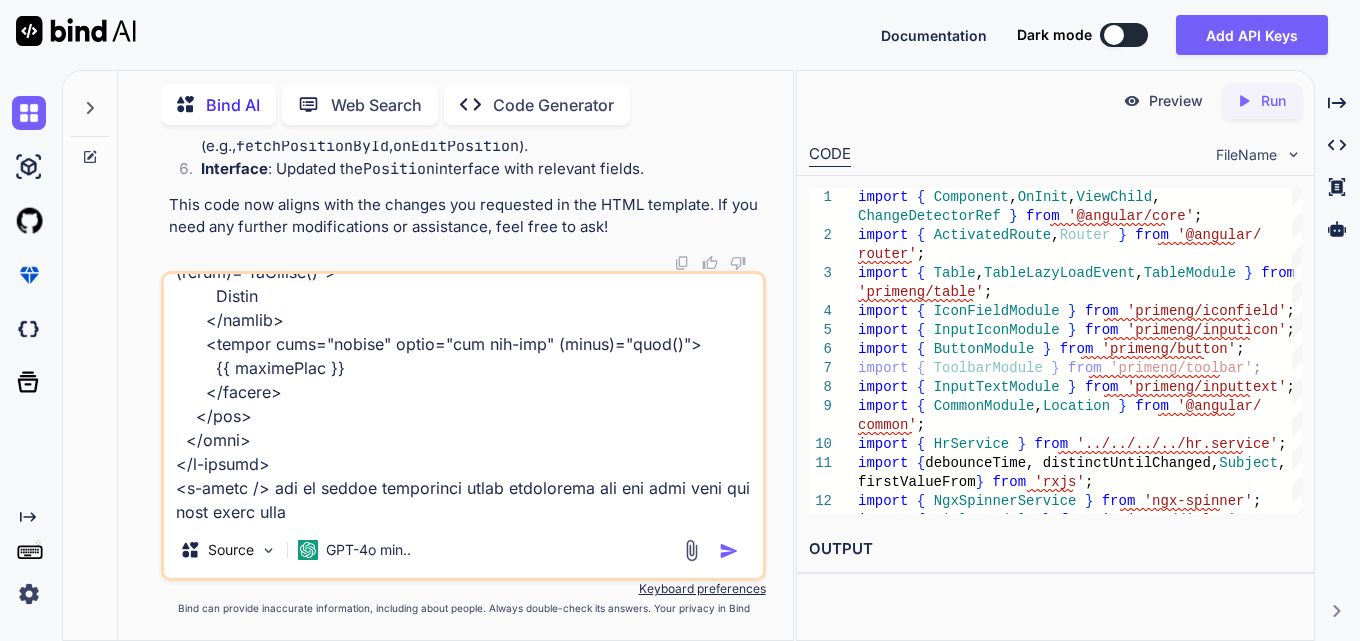 type 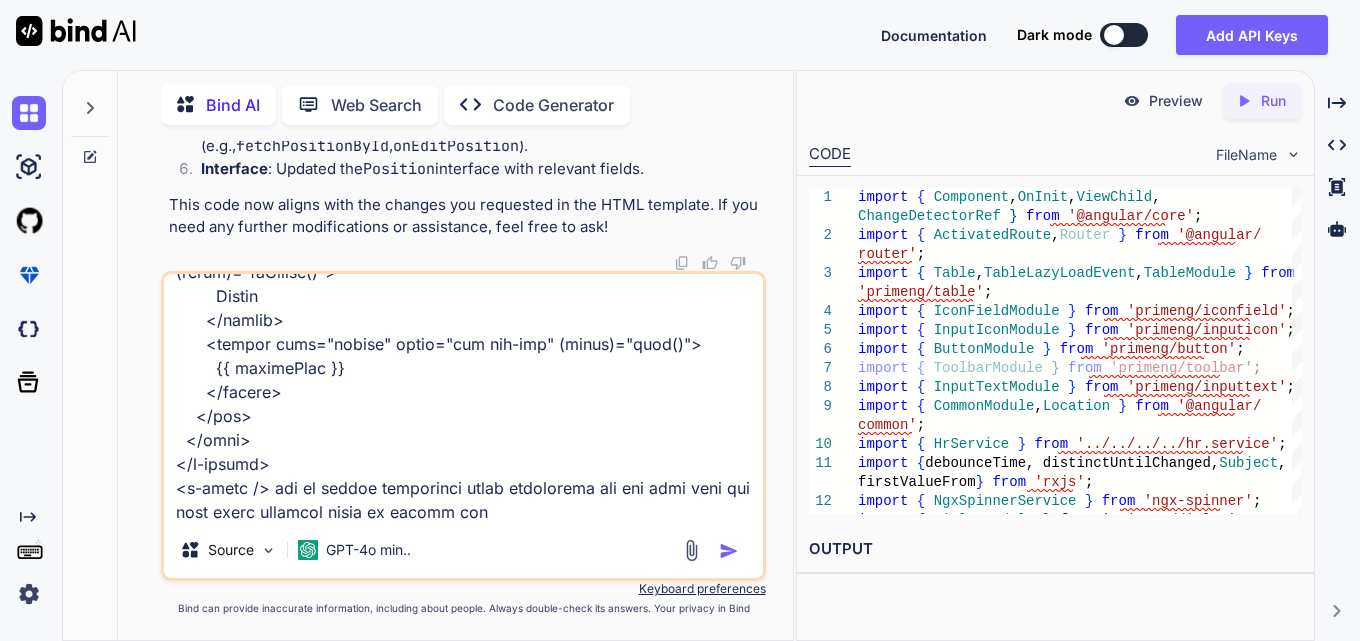 scroll, scrollTop: 0, scrollLeft: 0, axis: both 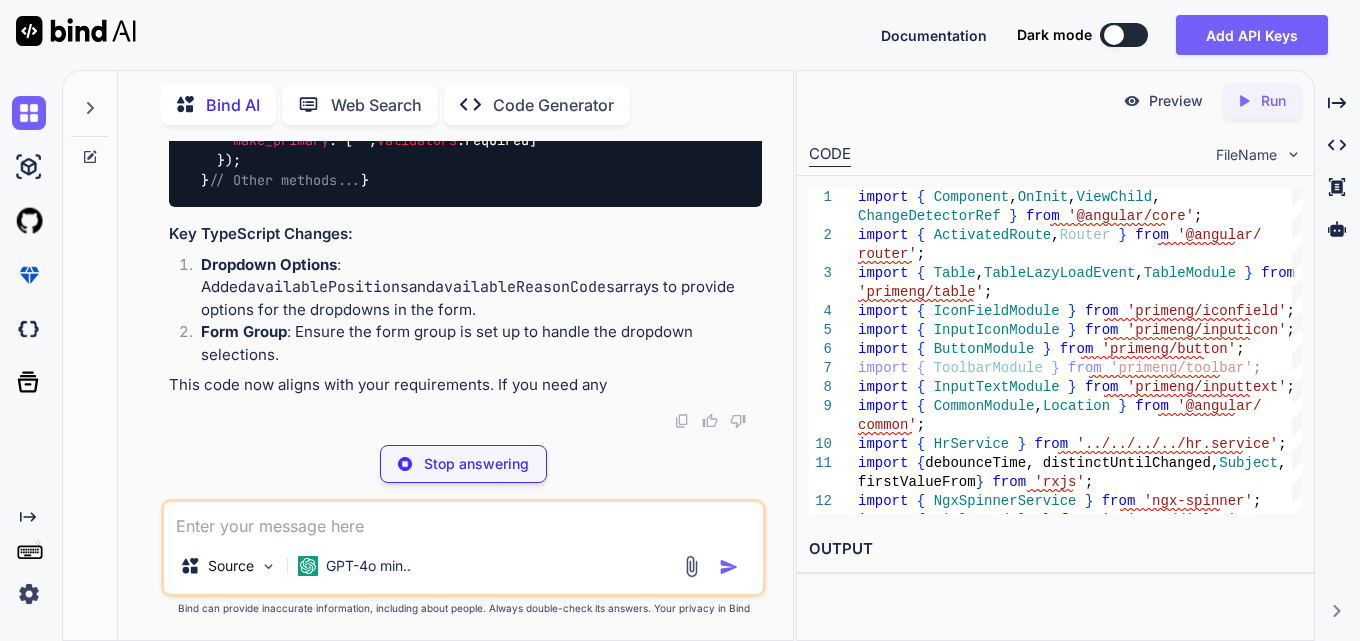 click at bounding box center [712, -3044] 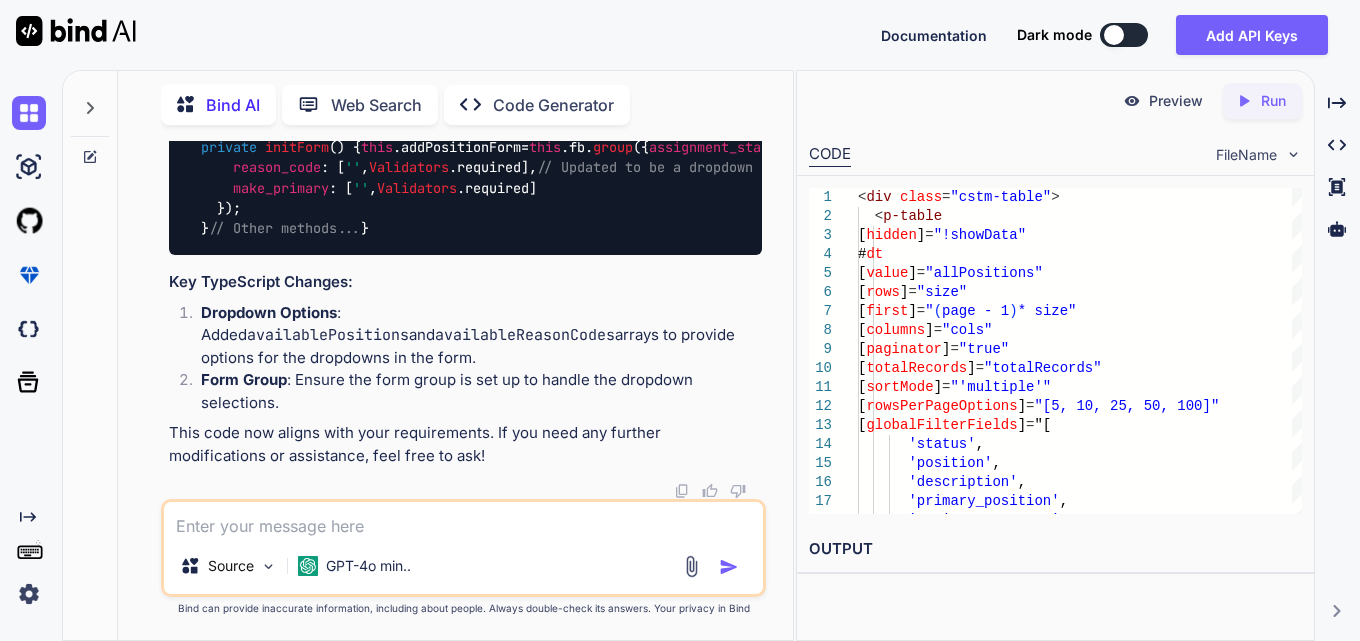 click at bounding box center (712, -2996) 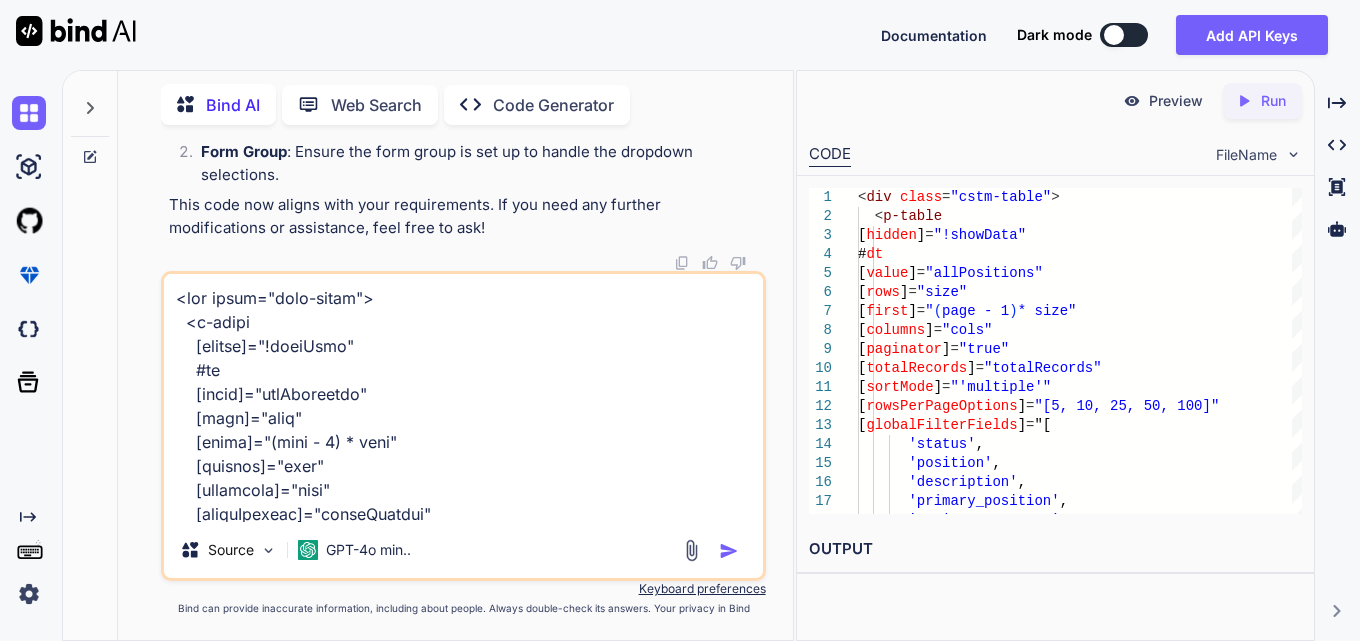 scroll, scrollTop: 3986, scrollLeft: 0, axis: vertical 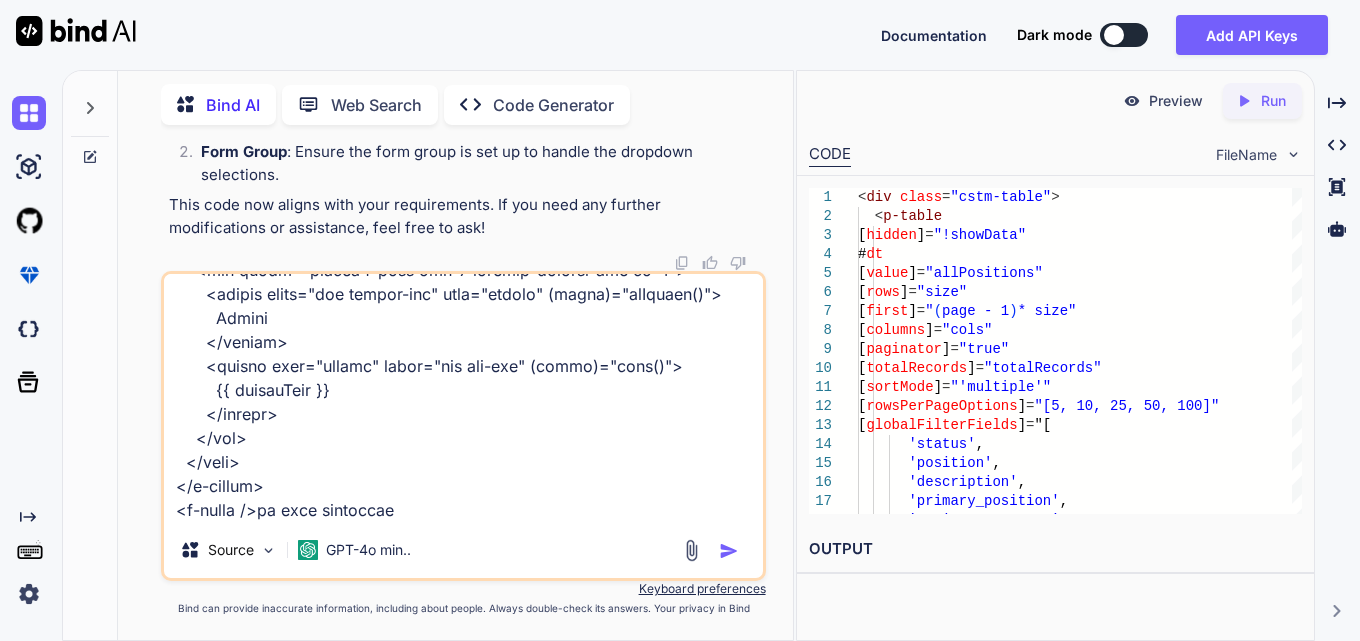 click at bounding box center (463, 398) 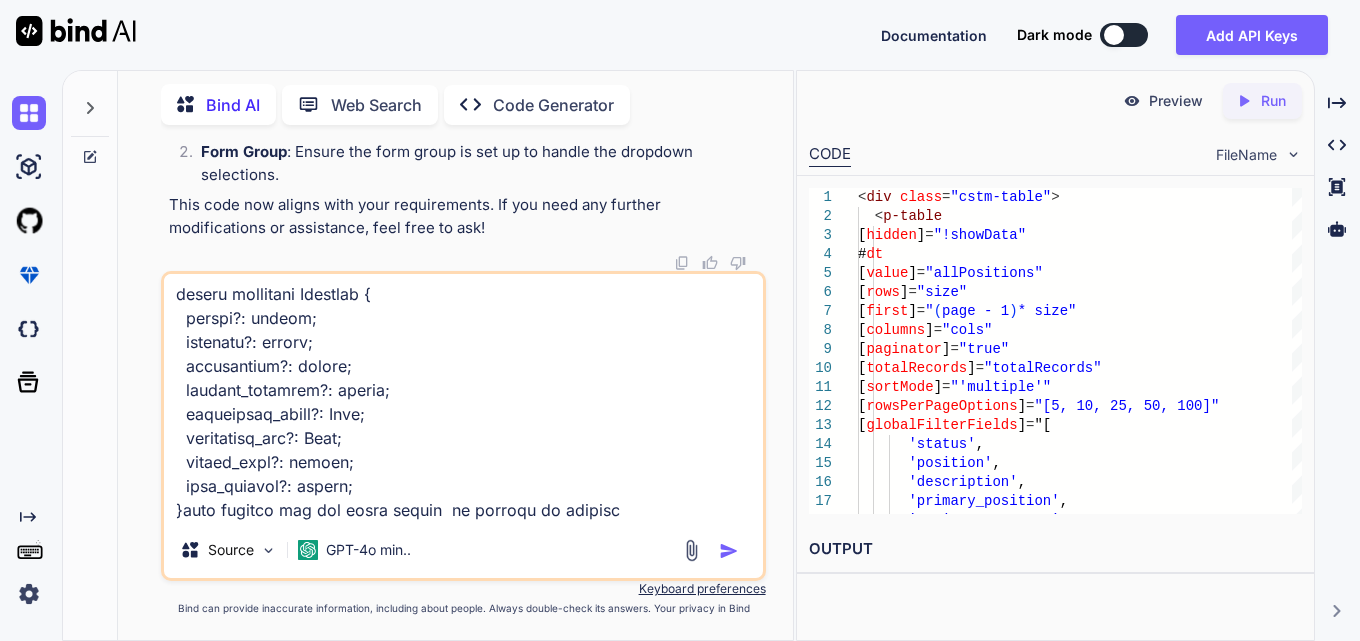 scroll, scrollTop: 0, scrollLeft: 0, axis: both 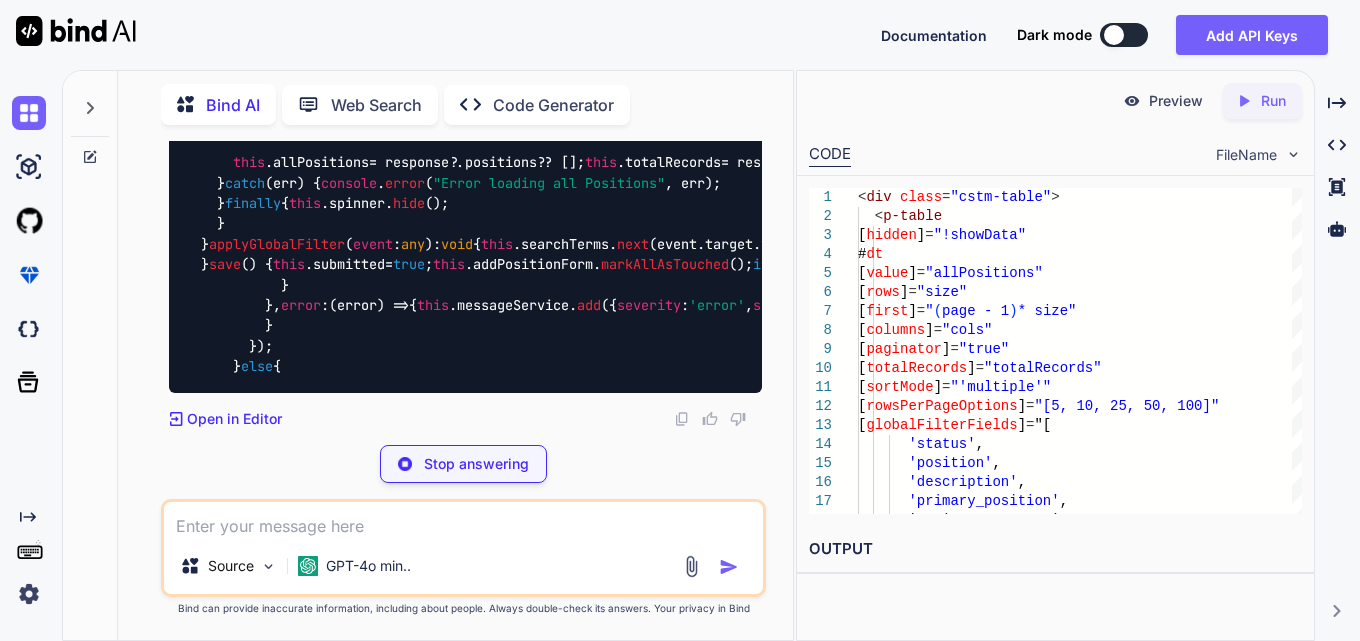 click at bounding box center (712, -635) 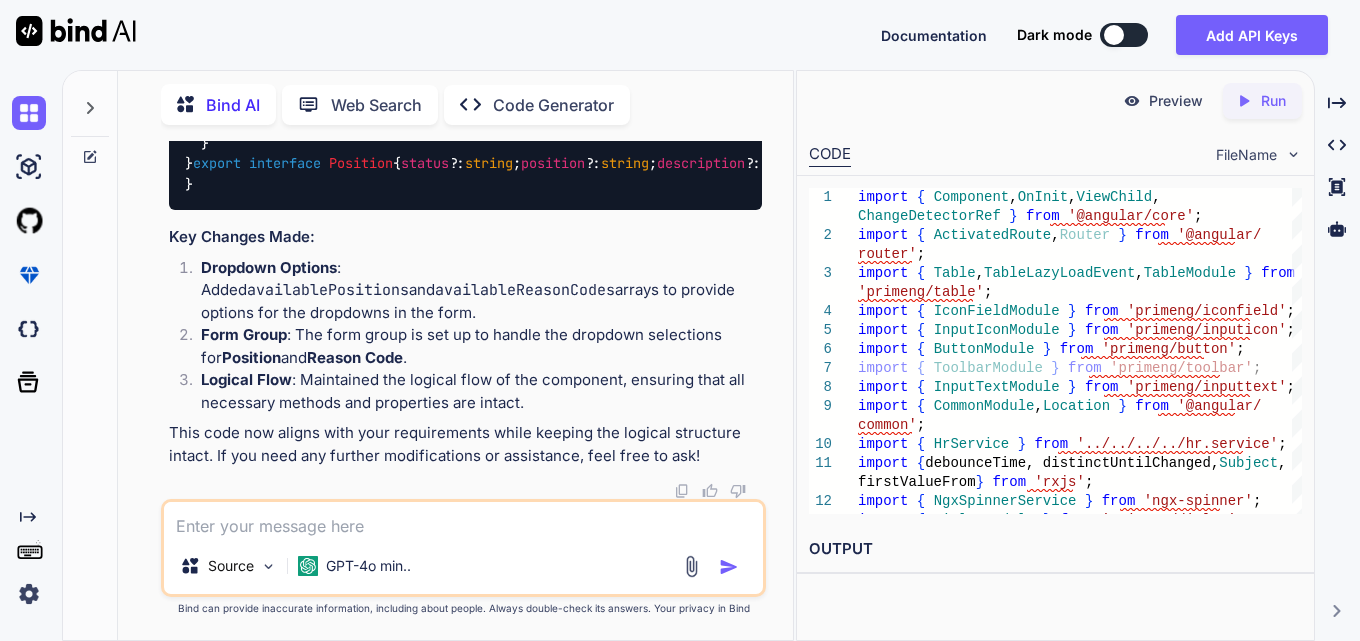 scroll, scrollTop: 46274, scrollLeft: 0, axis: vertical 